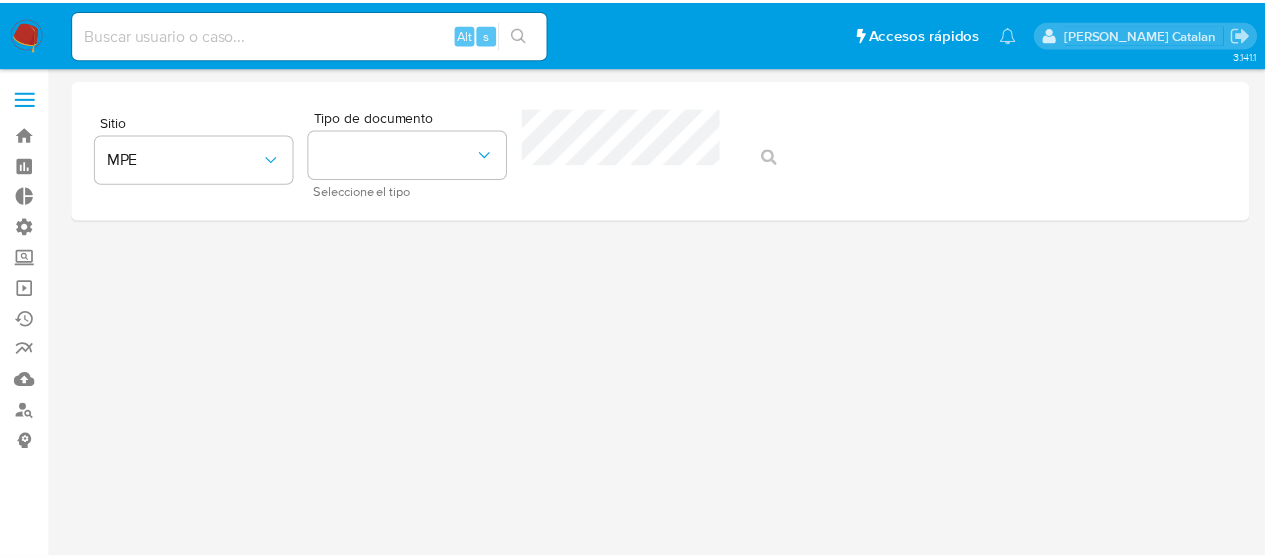 scroll, scrollTop: 0, scrollLeft: 0, axis: both 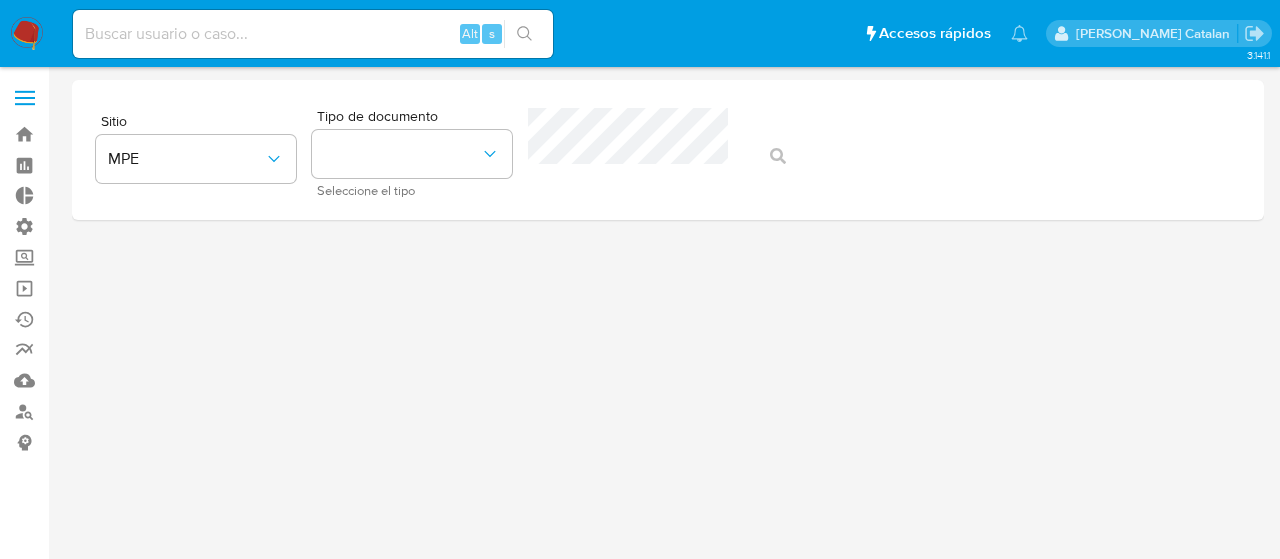 click at bounding box center [313, 34] 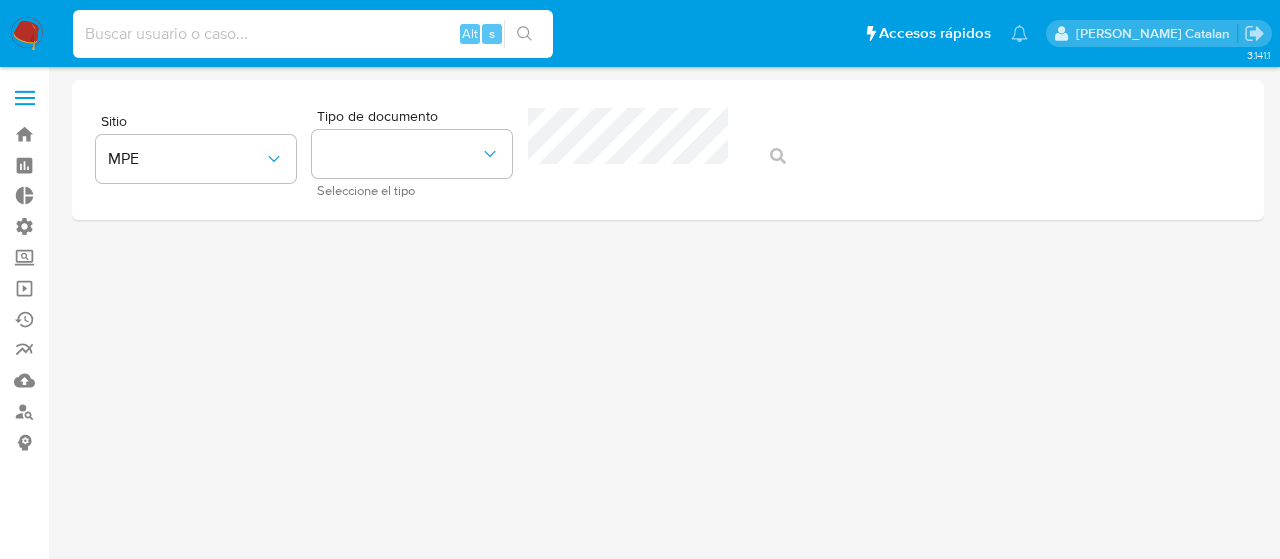 paste on "1409656809" 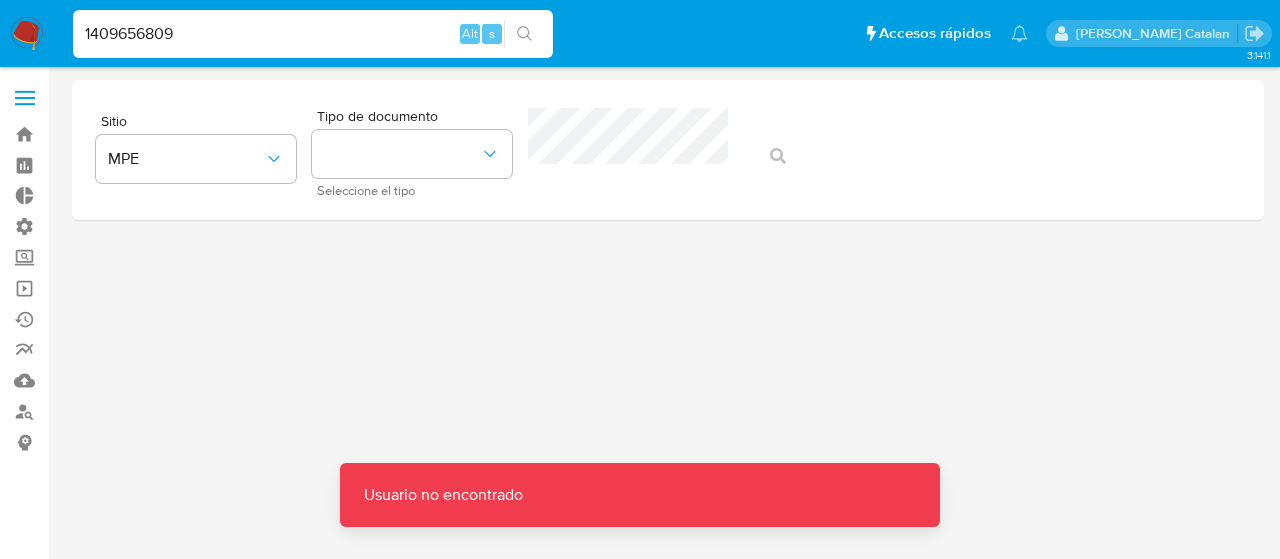 click on "1409656809" at bounding box center [313, 34] 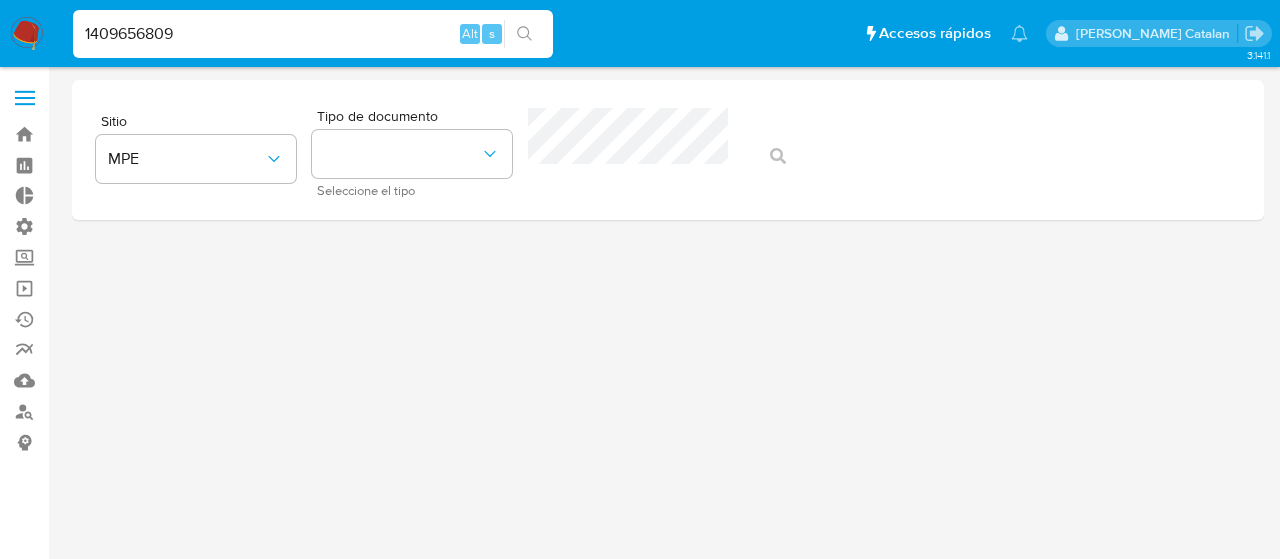 type on "1409656809" 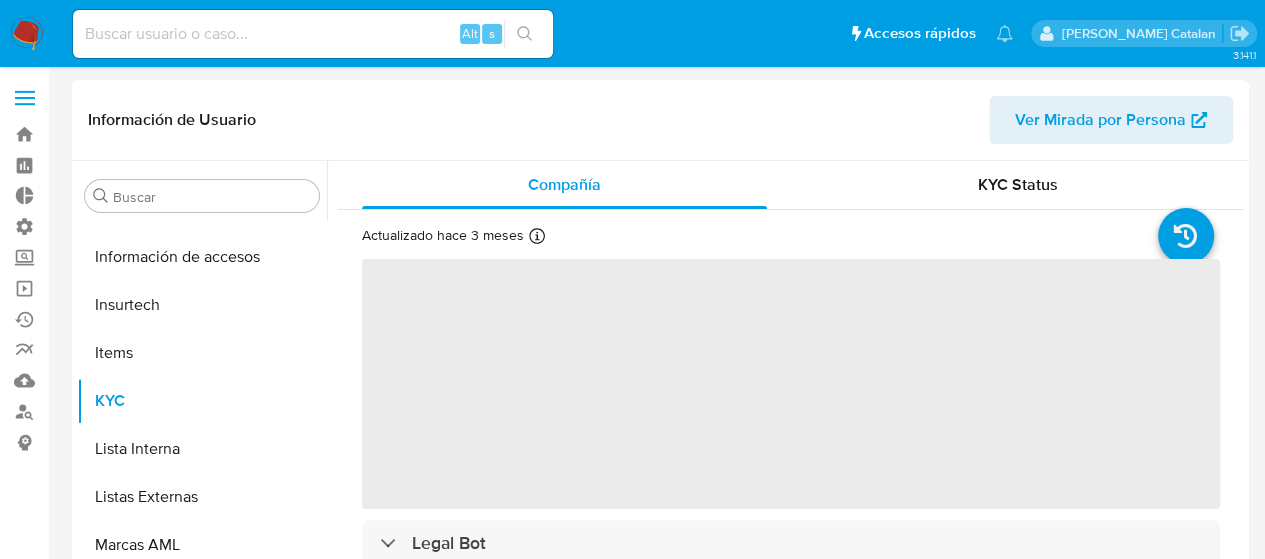 scroll, scrollTop: 797, scrollLeft: 0, axis: vertical 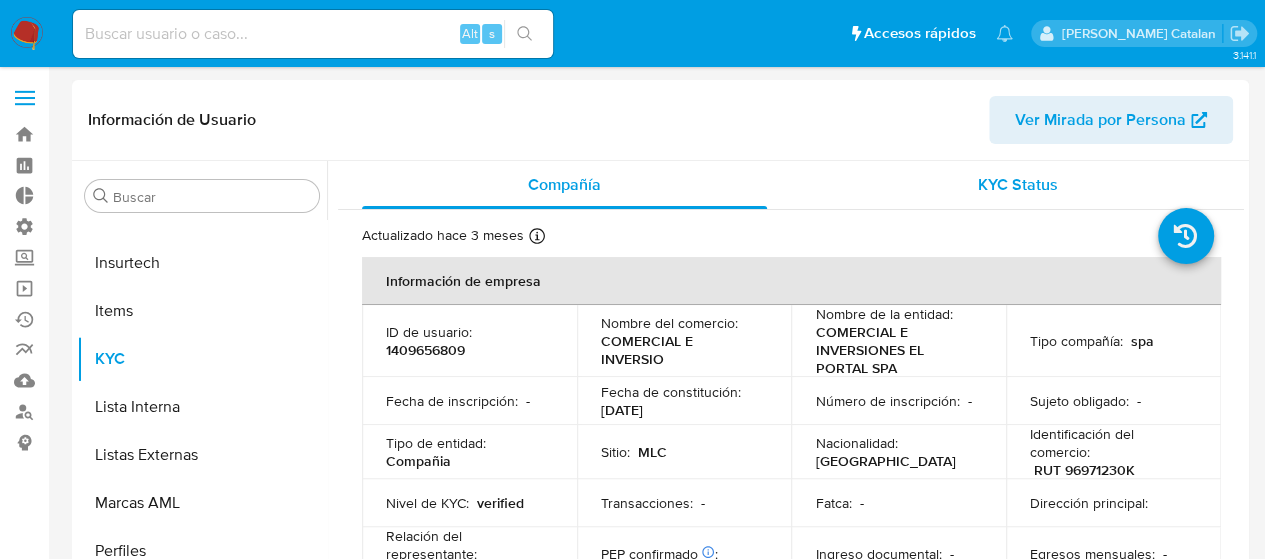 select on "10" 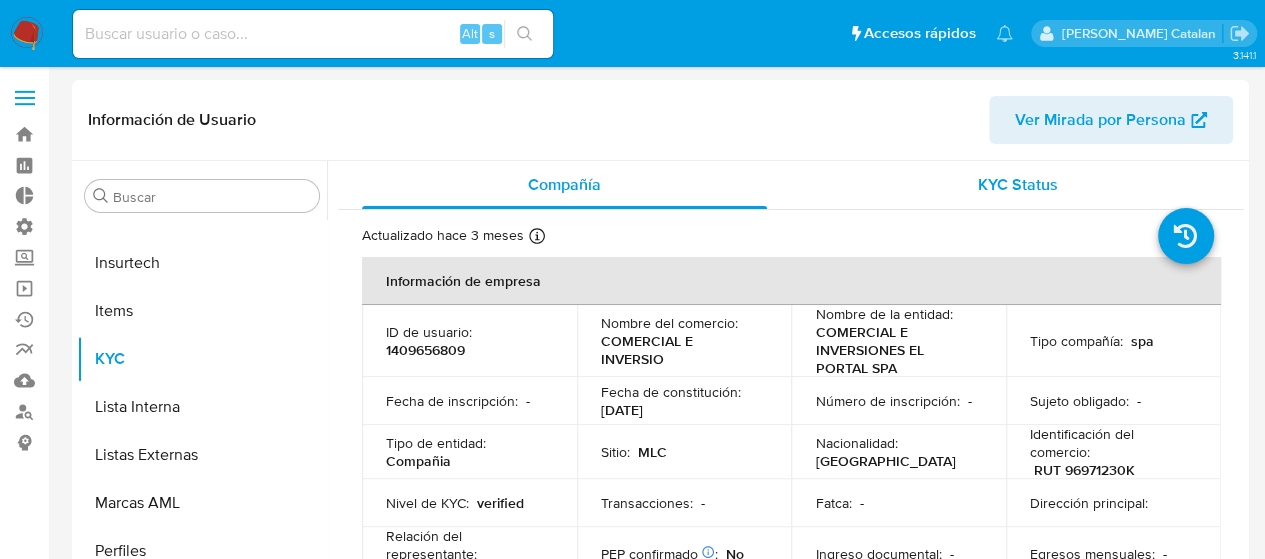 click on "KYC Status" at bounding box center [1017, 185] 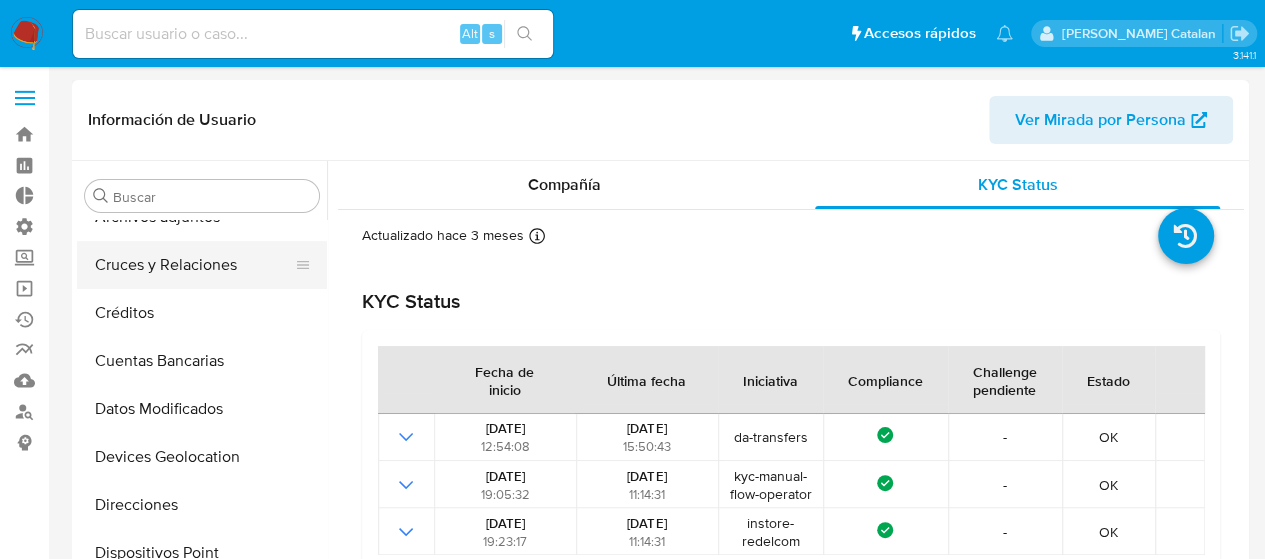 scroll, scrollTop: 0, scrollLeft: 0, axis: both 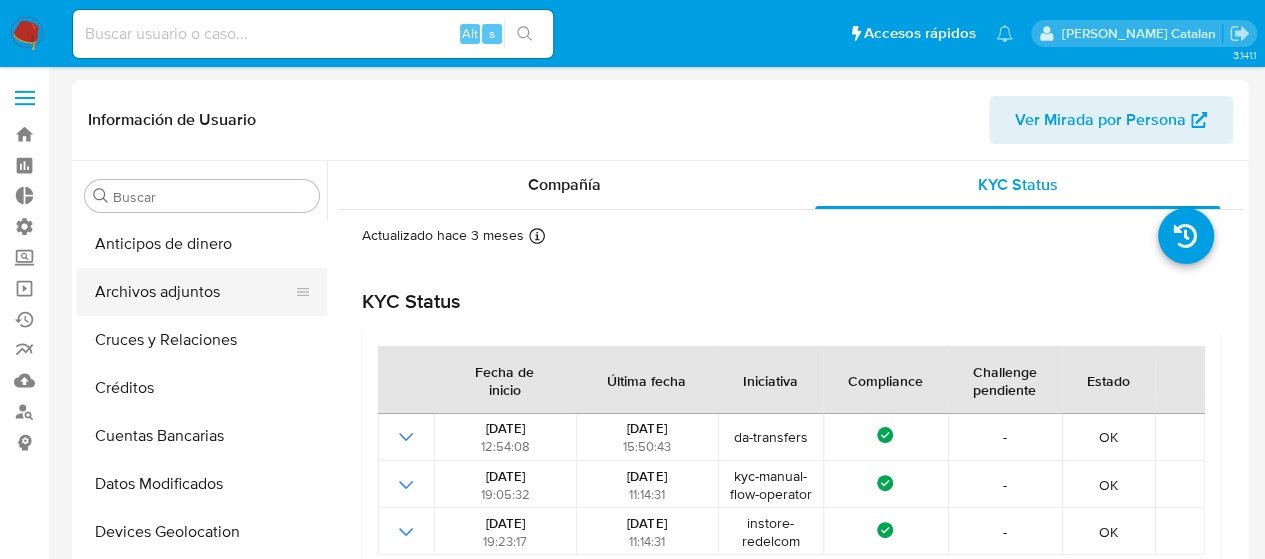 click on "Archivos adjuntos" at bounding box center (194, 292) 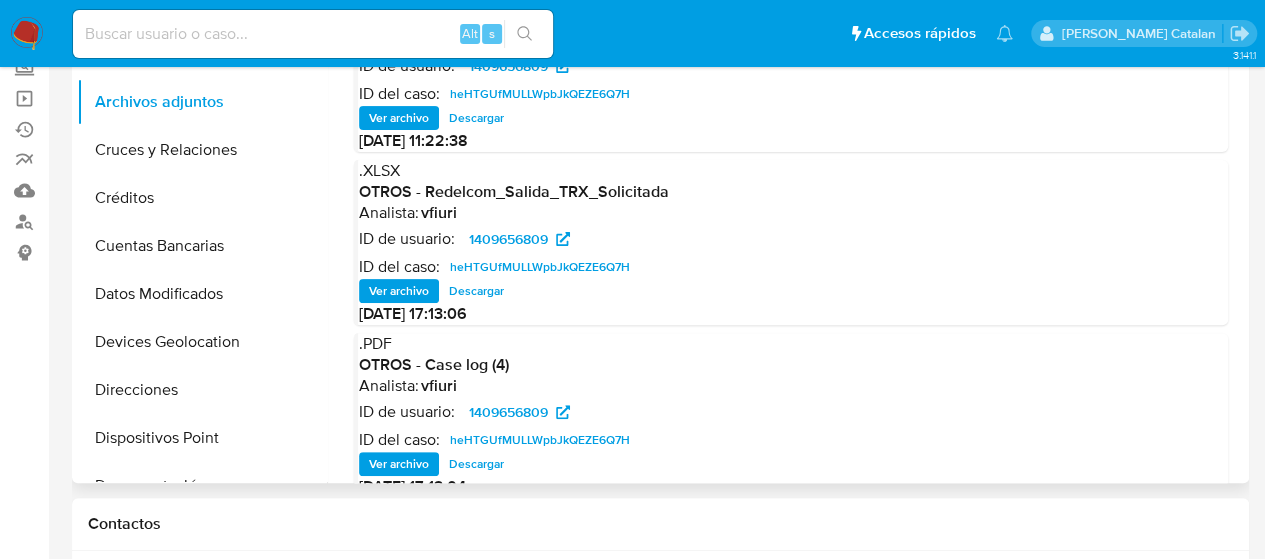 scroll, scrollTop: 0, scrollLeft: 0, axis: both 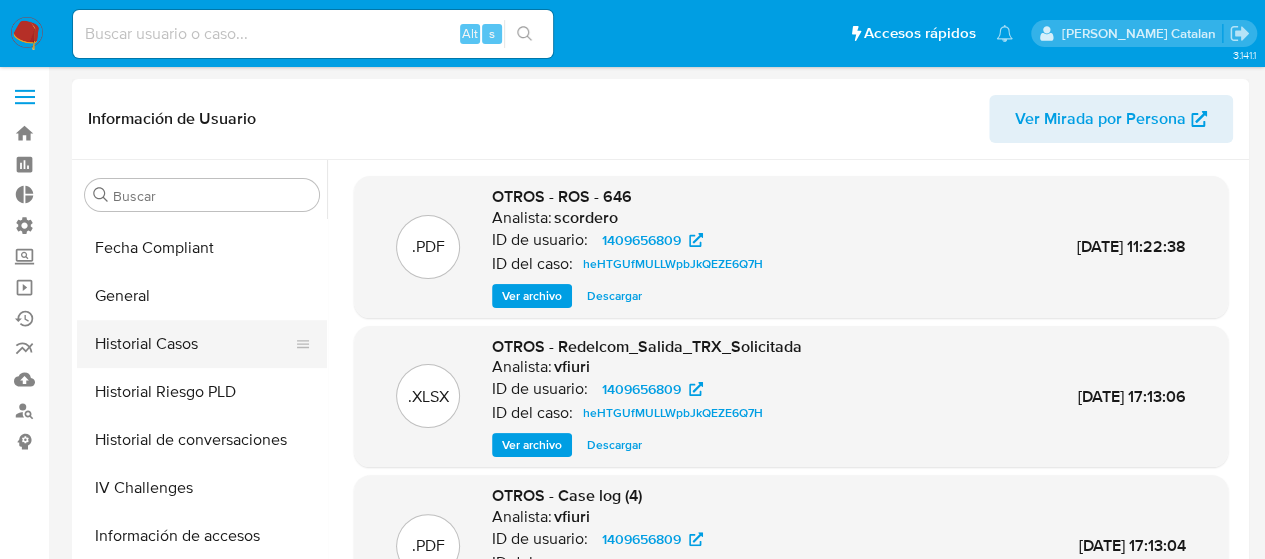 click on "Historial Casos" at bounding box center (194, 344) 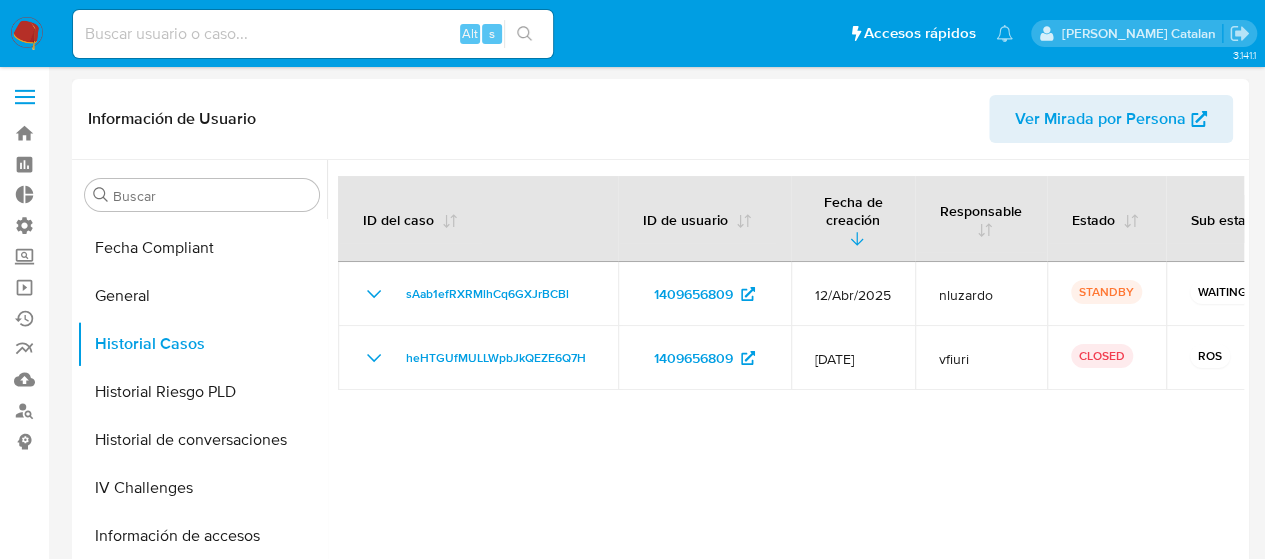 click at bounding box center [785, 416] 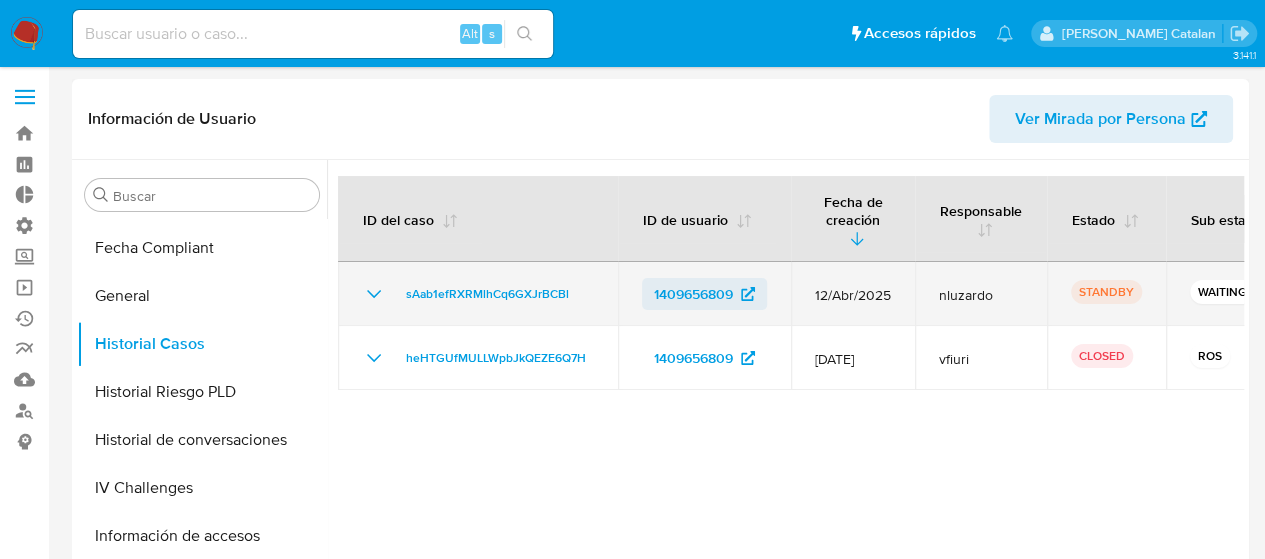 click on "1409656809" at bounding box center [693, 294] 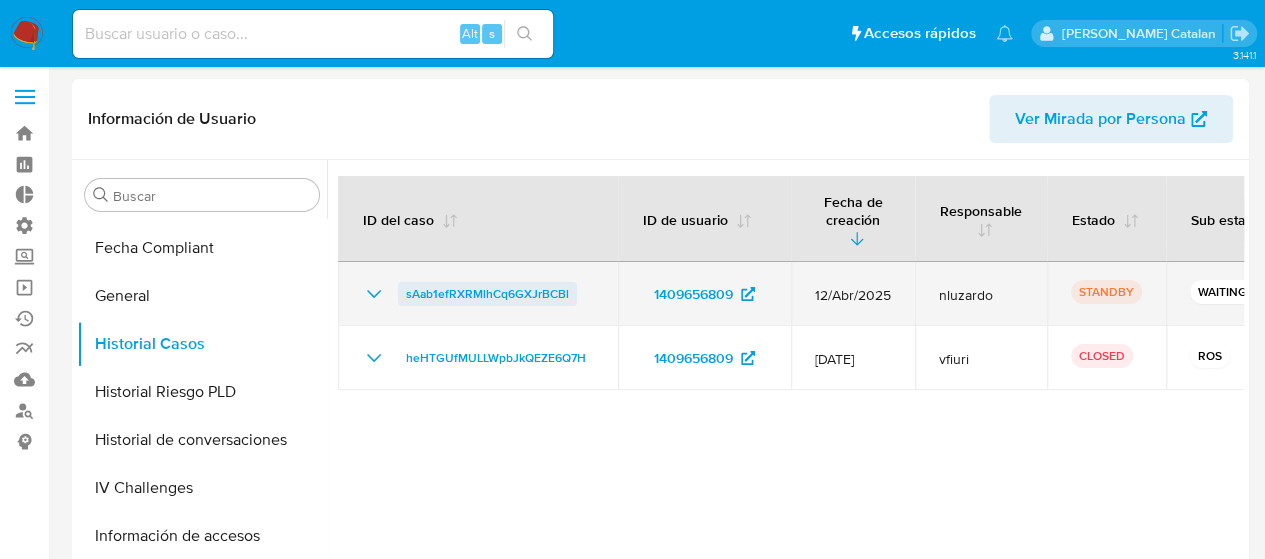 click on "sAab1efRXRMlhCq6GXJrBCBl" at bounding box center (487, 294) 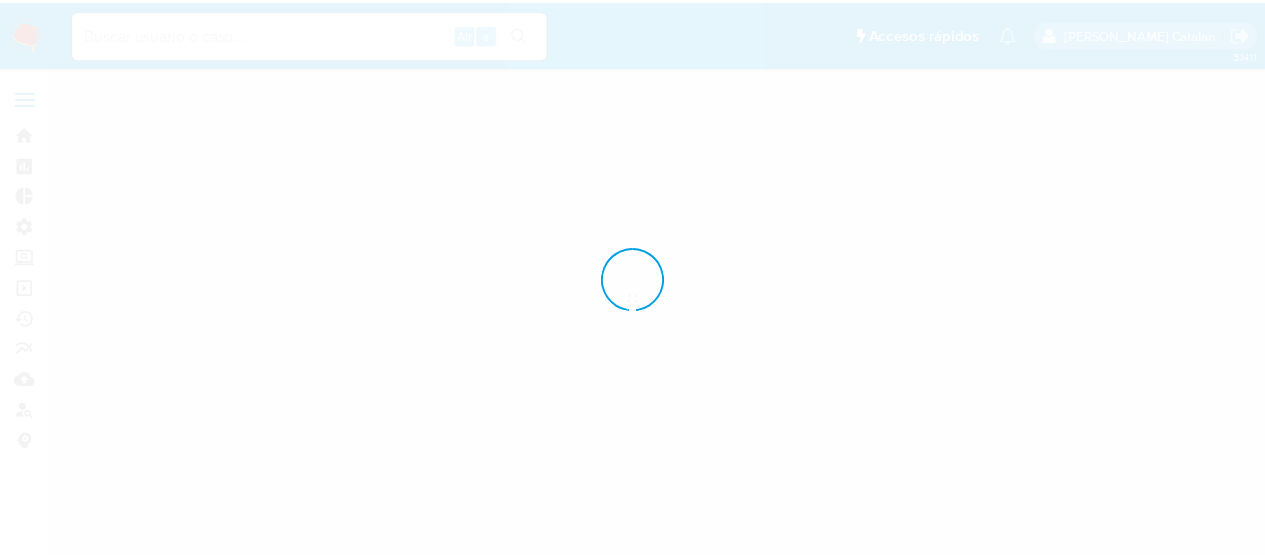 scroll, scrollTop: 0, scrollLeft: 0, axis: both 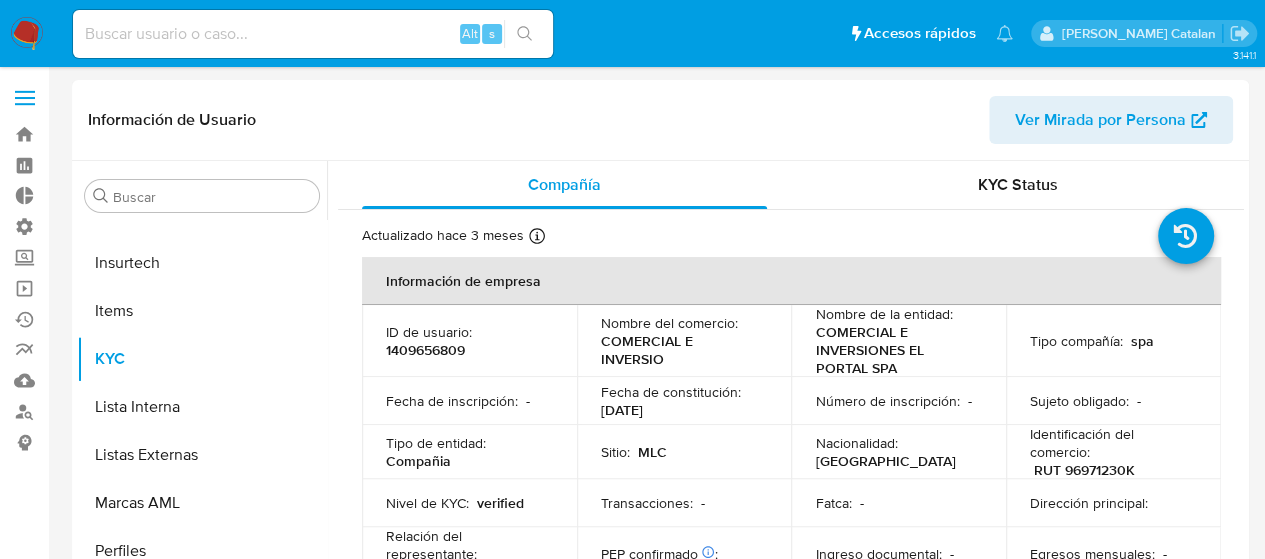 select on "10" 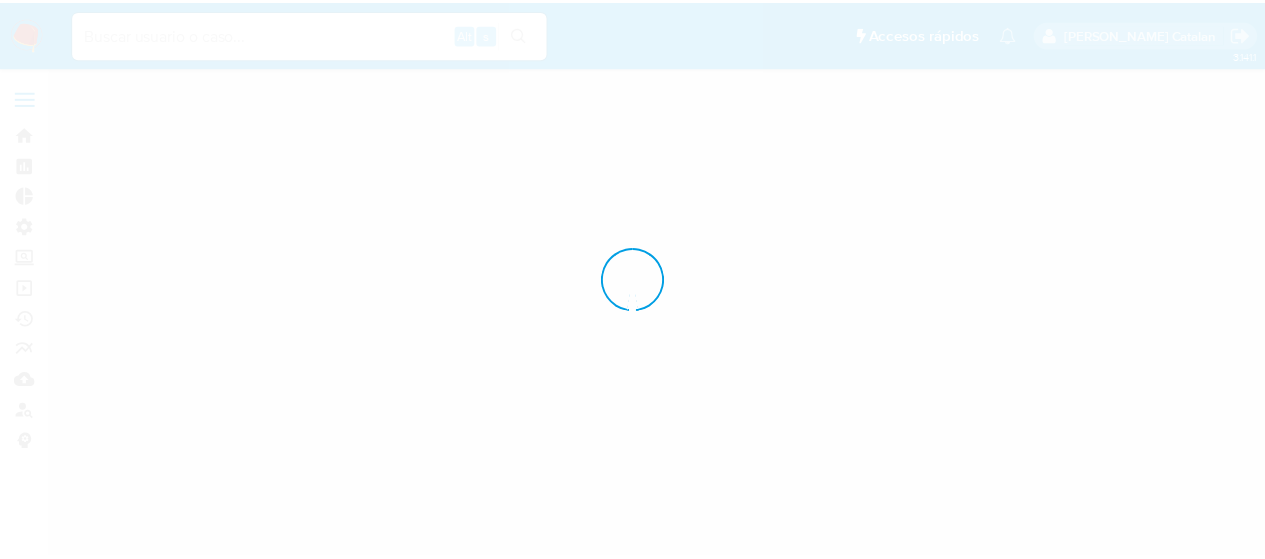 scroll, scrollTop: 0, scrollLeft: 0, axis: both 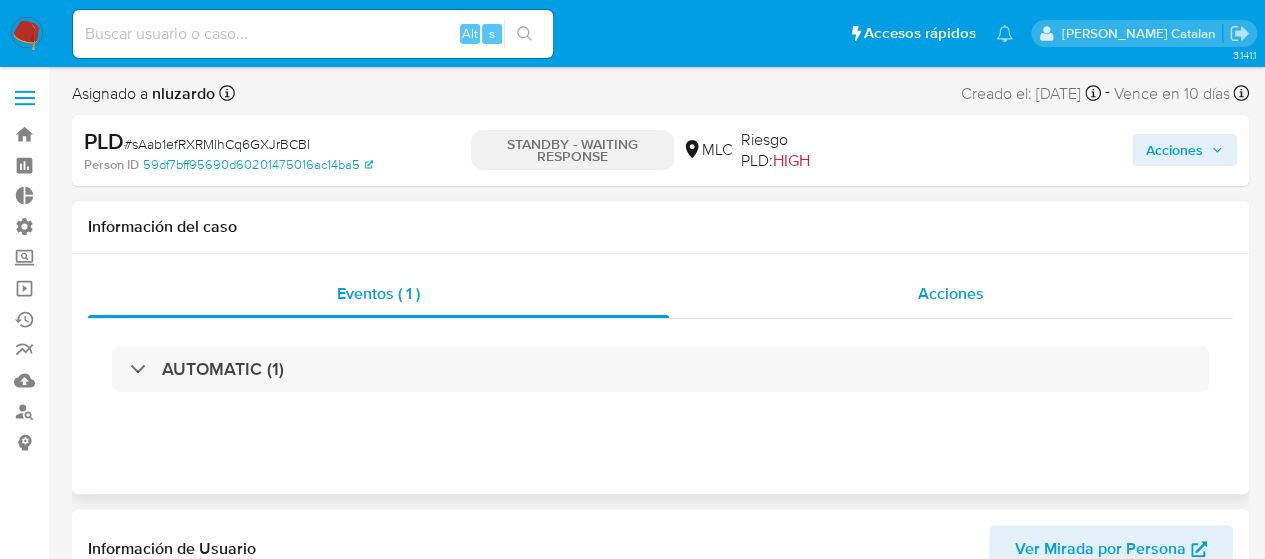 click on "Acciones" at bounding box center [951, 293] 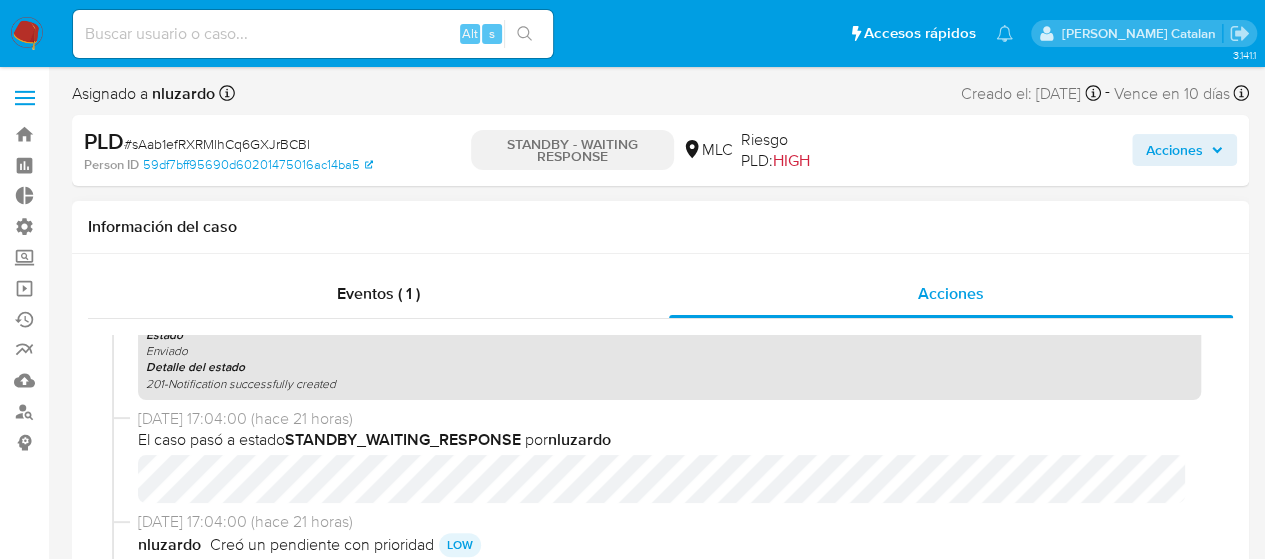 select on "10" 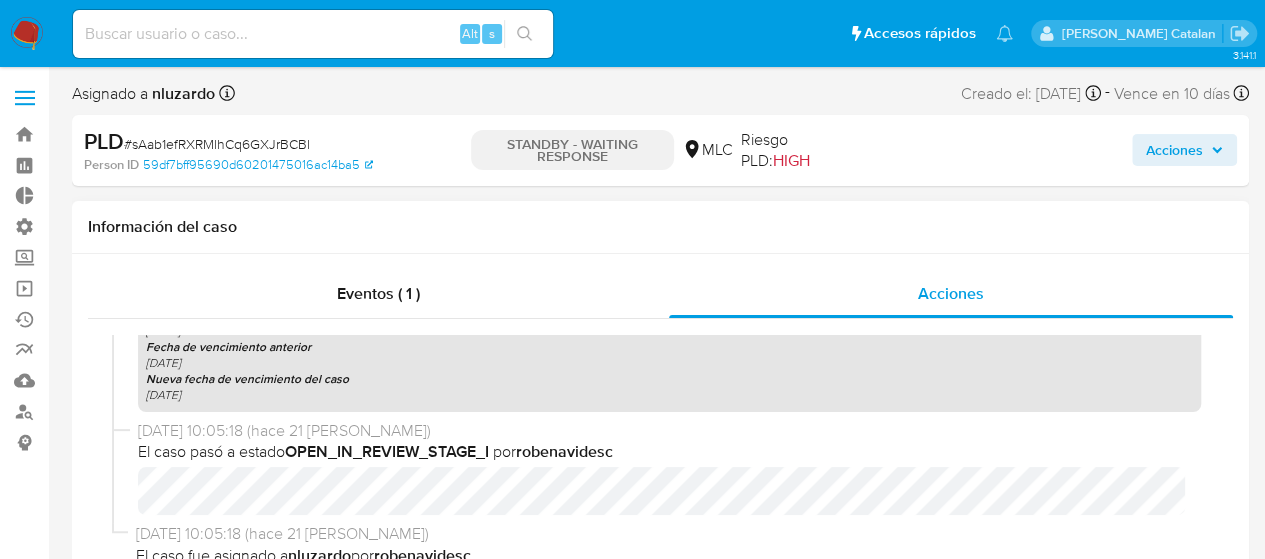 scroll, scrollTop: 0, scrollLeft: 0, axis: both 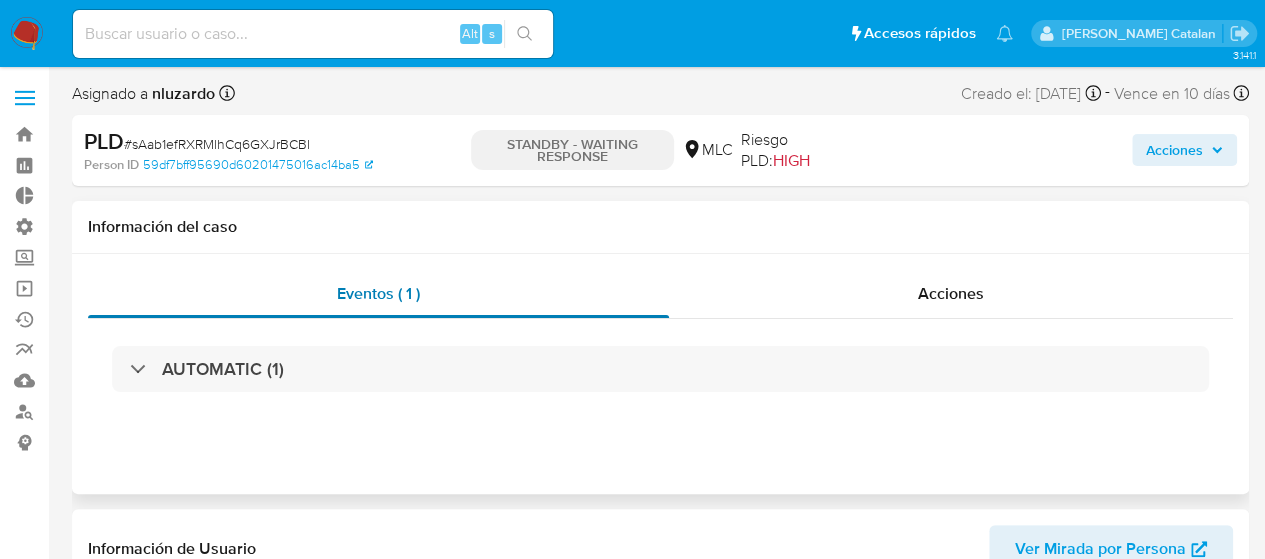 select on "10" 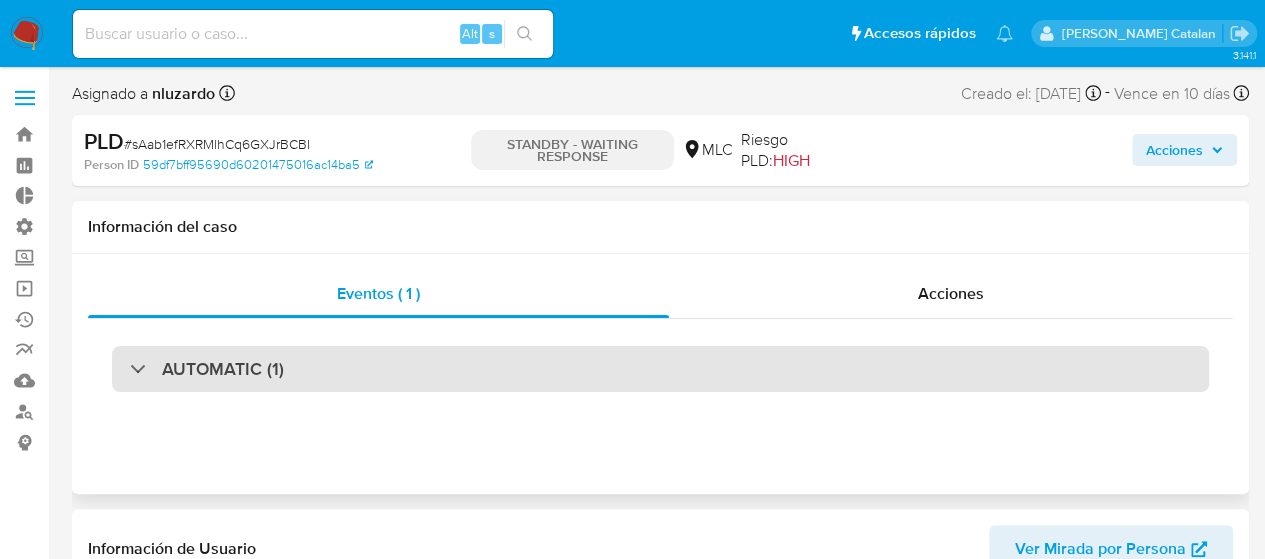 click on "AUTOMATIC (1)" at bounding box center (660, 369) 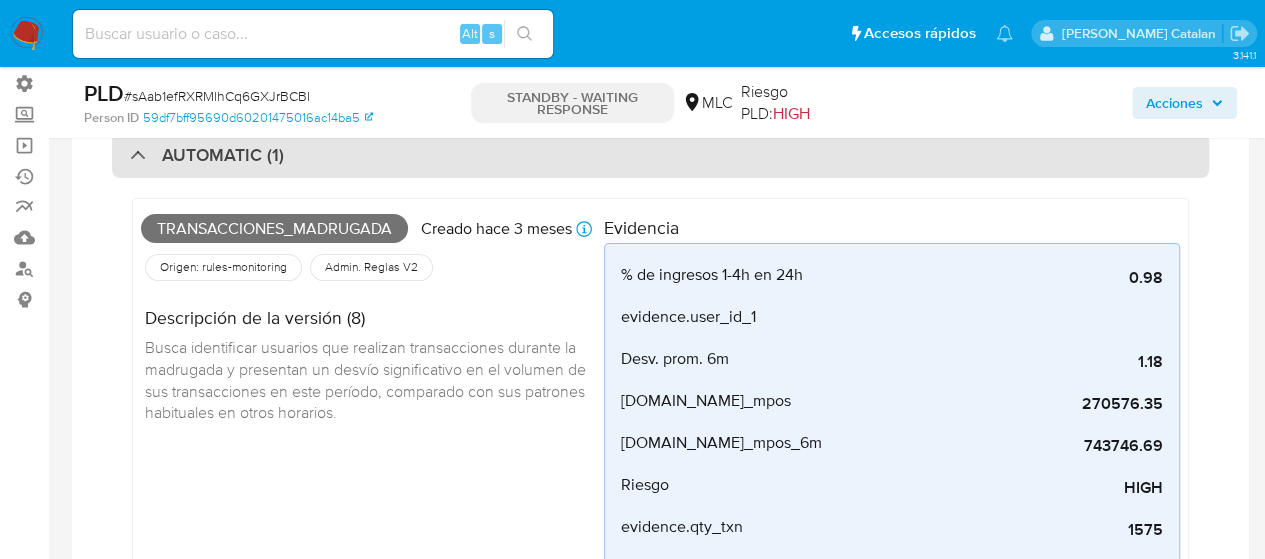scroll, scrollTop: 144, scrollLeft: 0, axis: vertical 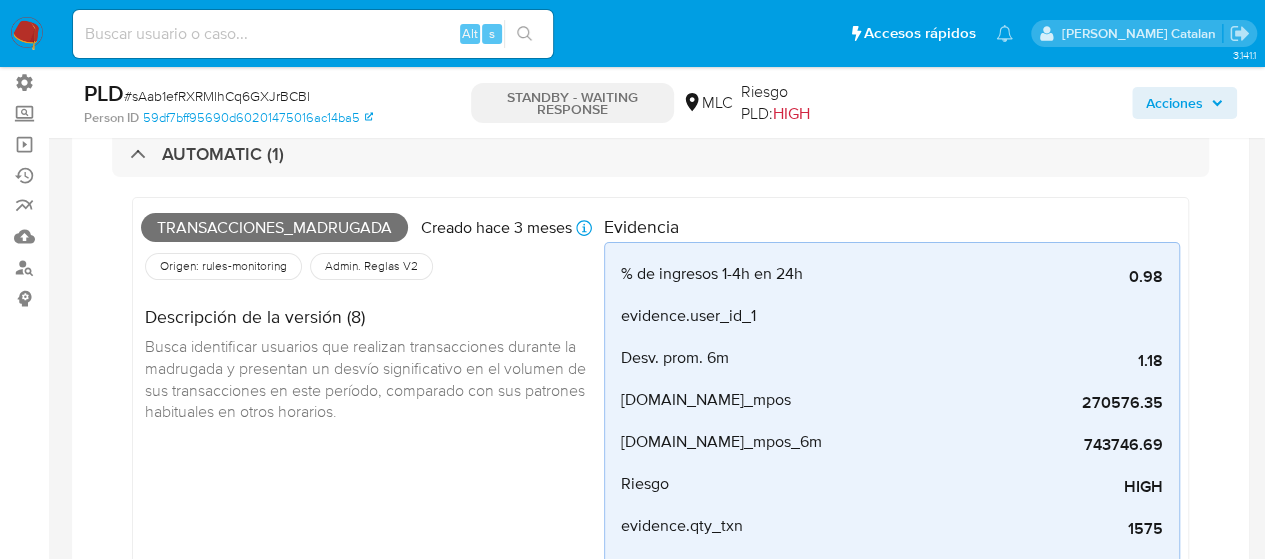 click at bounding box center (313, 34) 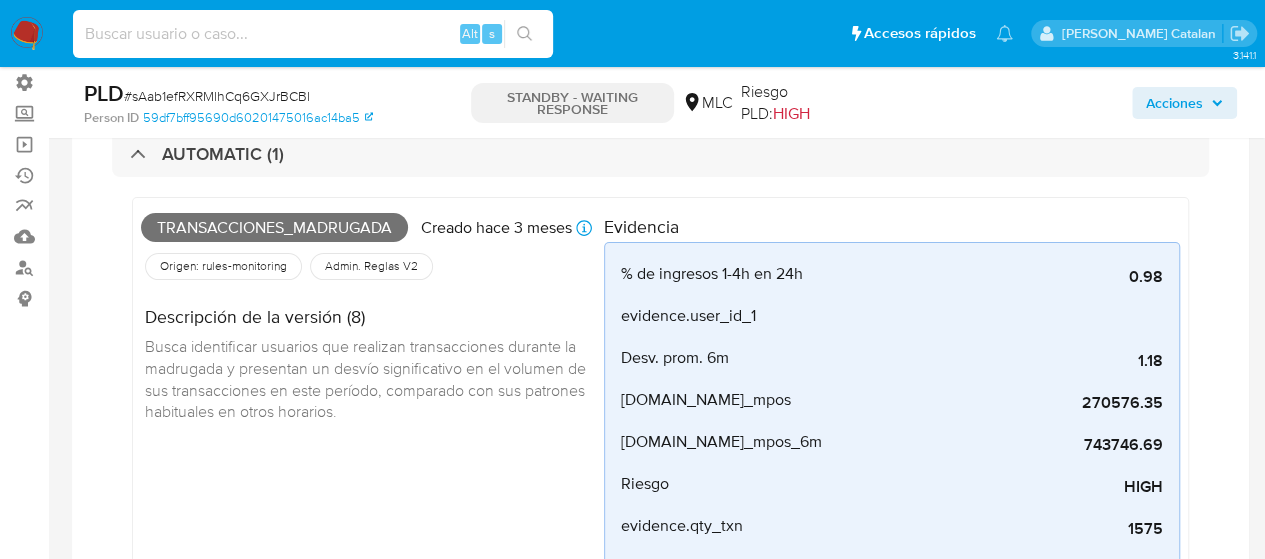 paste on "cq7G8wOWv36jdFwCIQB6r95k" 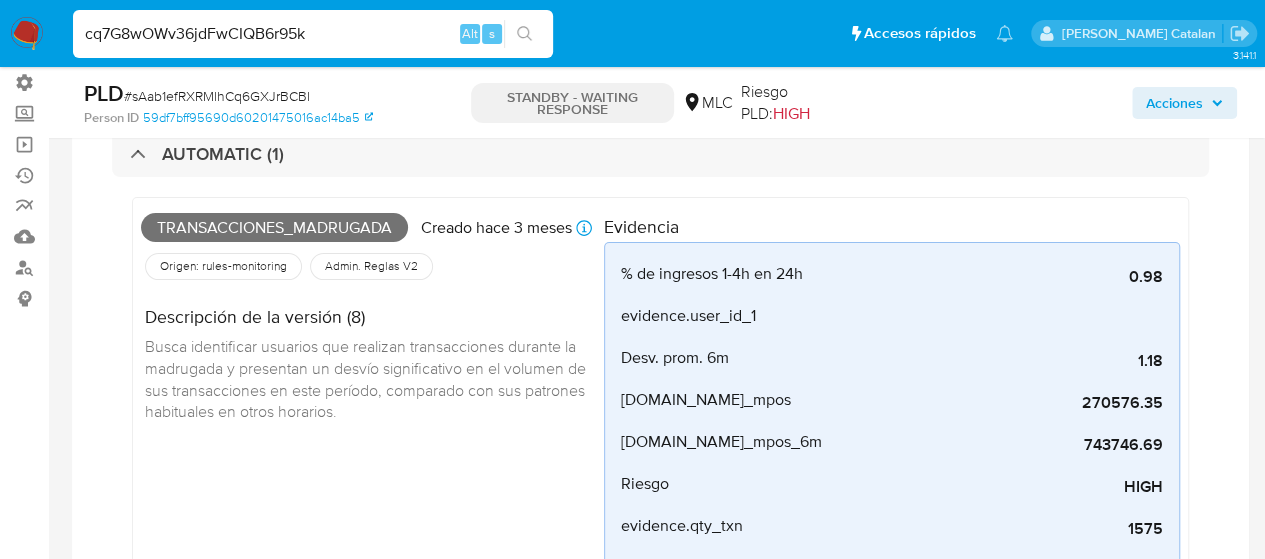 type on "cq7G8wOWv36jdFwCIQB6r95k" 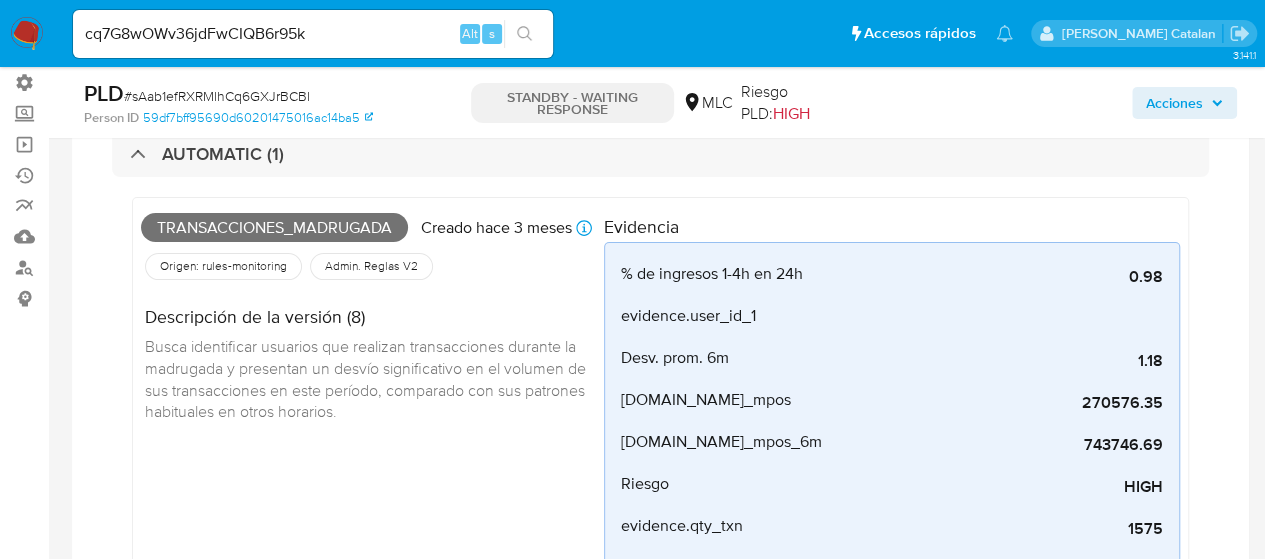 scroll, scrollTop: 0, scrollLeft: 0, axis: both 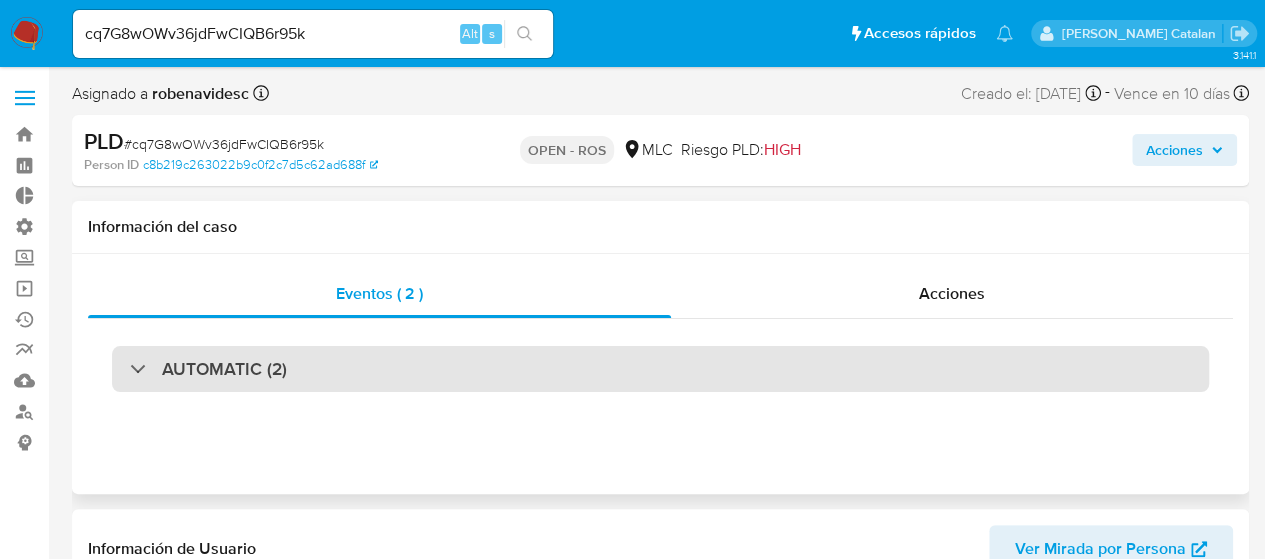 click on "AUTOMATIC (2)" at bounding box center [660, 369] 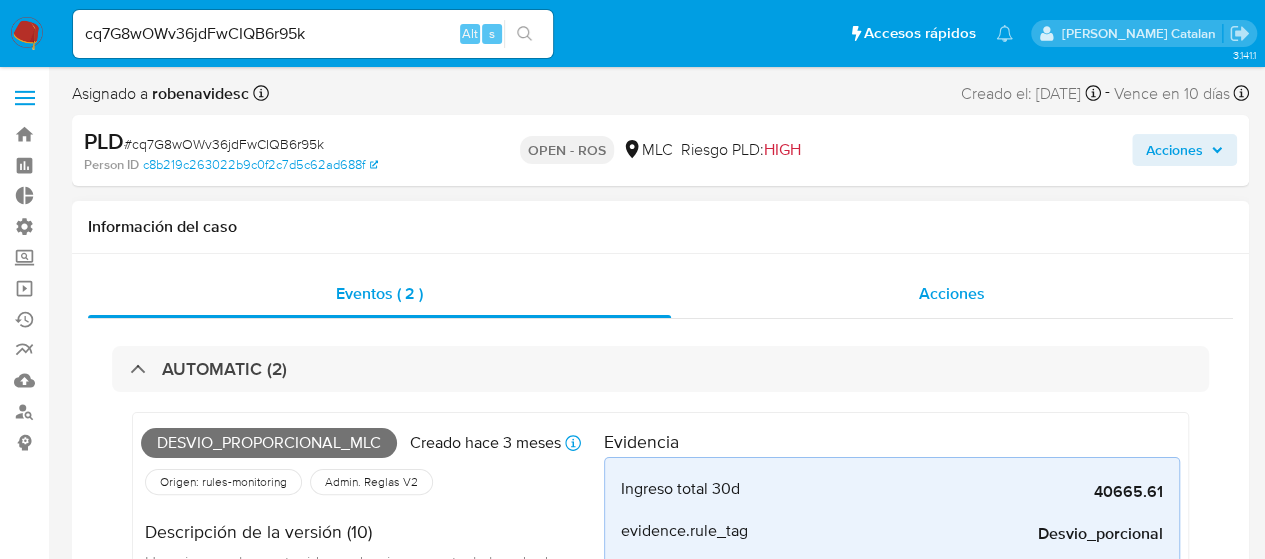 click on "Acciones" at bounding box center (952, 293) 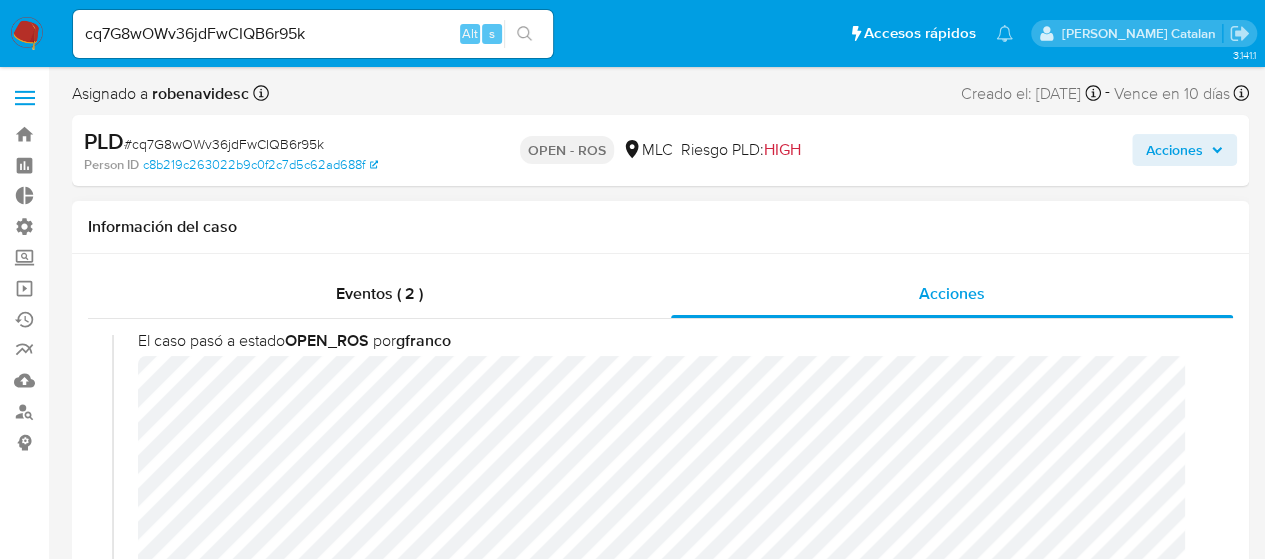 scroll, scrollTop: 0, scrollLeft: 0, axis: both 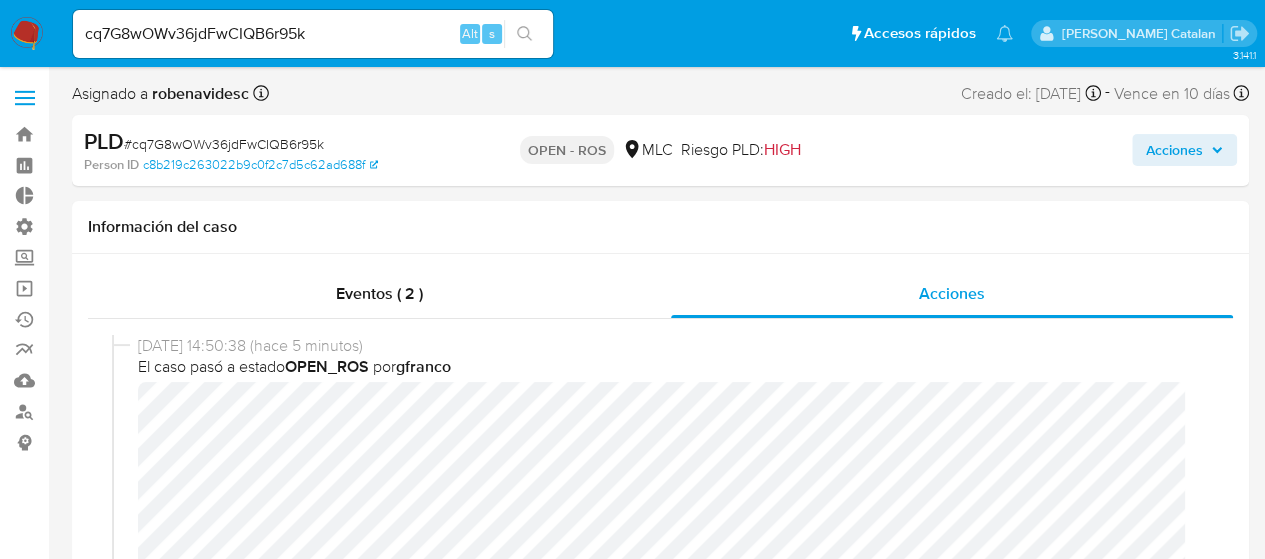 click on "Acciones" at bounding box center (1047, 150) 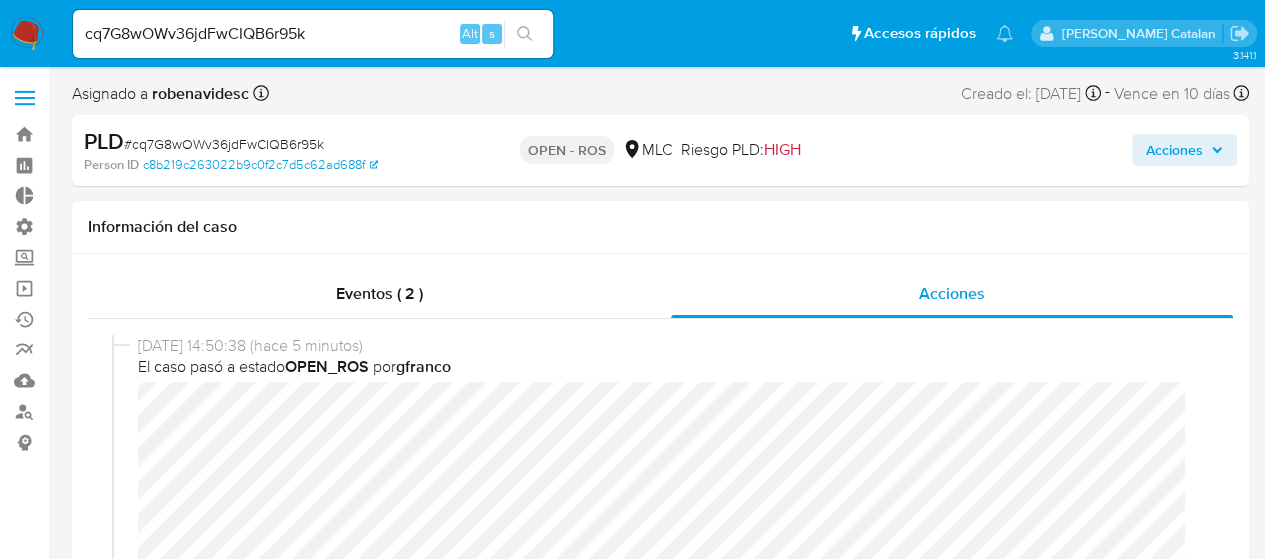 click on "Acciones" at bounding box center (1174, 150) 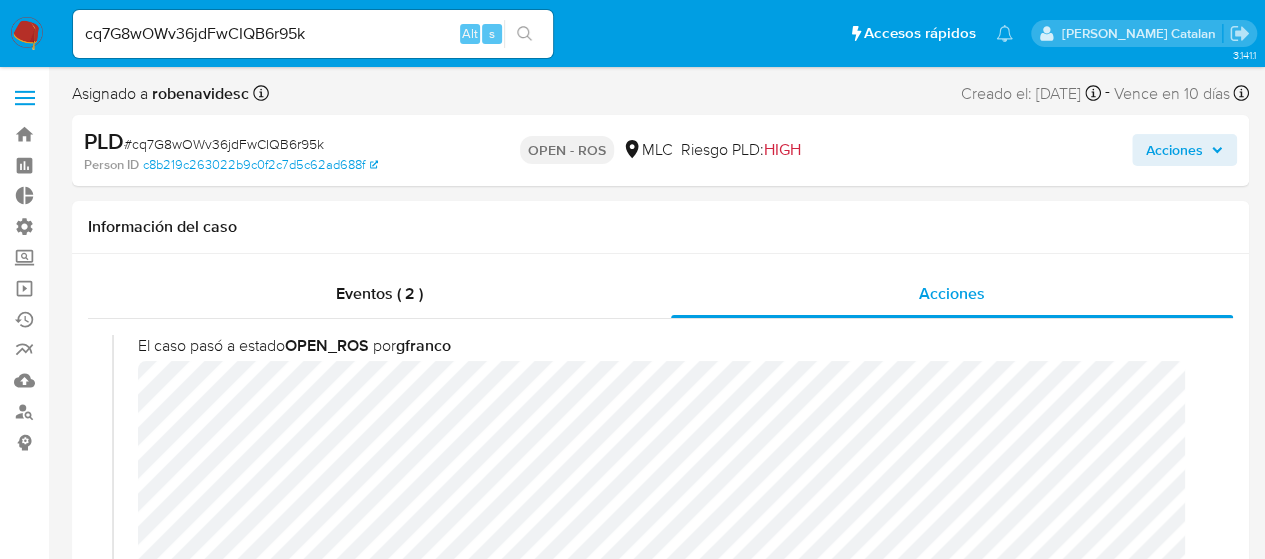 scroll, scrollTop: 0, scrollLeft: 0, axis: both 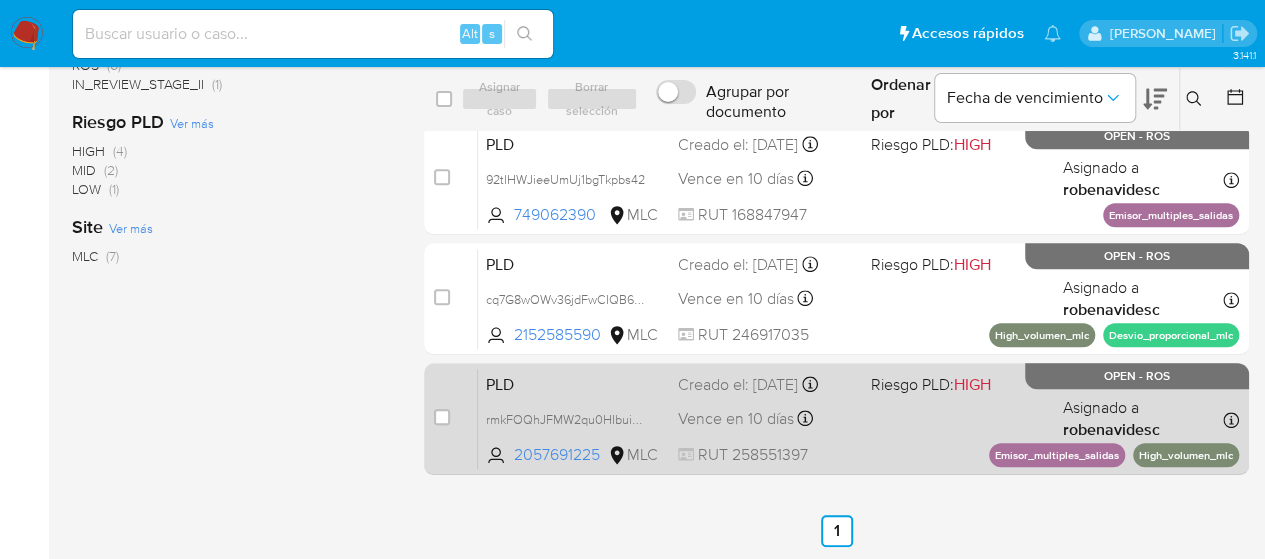 click on "PLD rmkFOQhJFMW2qu0HIbuiubWs 2057691225 MLC Riesgo PLD:  HIGH Creado el: 12/04/2025   Creado el: 12/04/2025 05:06:10 Vence en 10 días   Vence el 11/07/2025 05:06:11 RUT   258551397 Asignado a   robenavidesc   Asignado el: 10/06/2025 10:05:44 Emisor_multiples_salidas High_volumen_mlc OPEN - ROS" at bounding box center [858, 418] 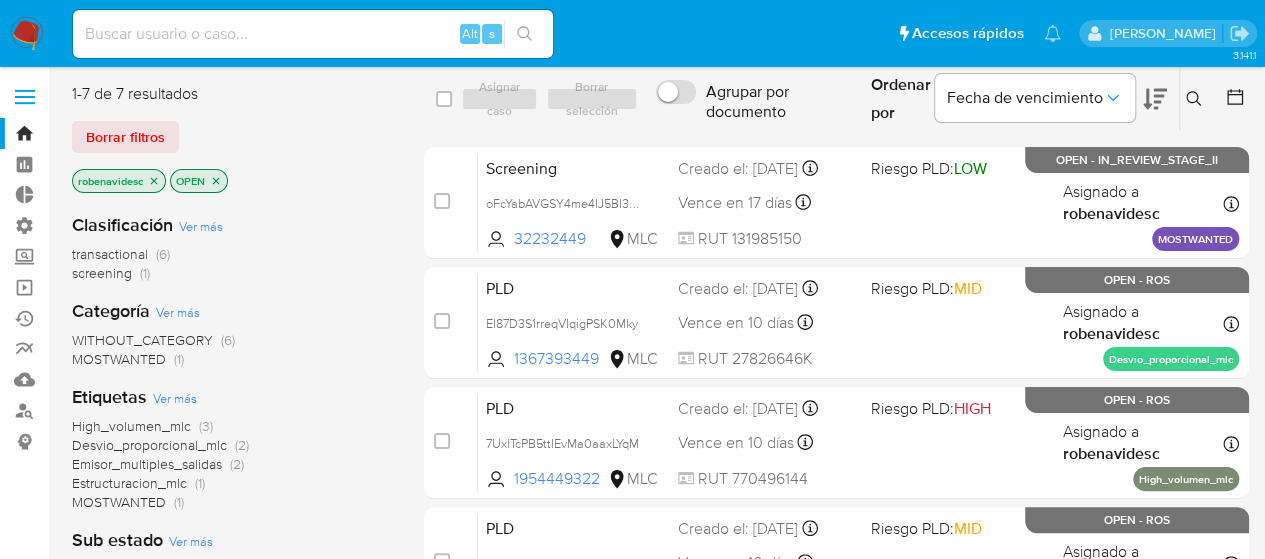 scroll, scrollTop: 0, scrollLeft: 0, axis: both 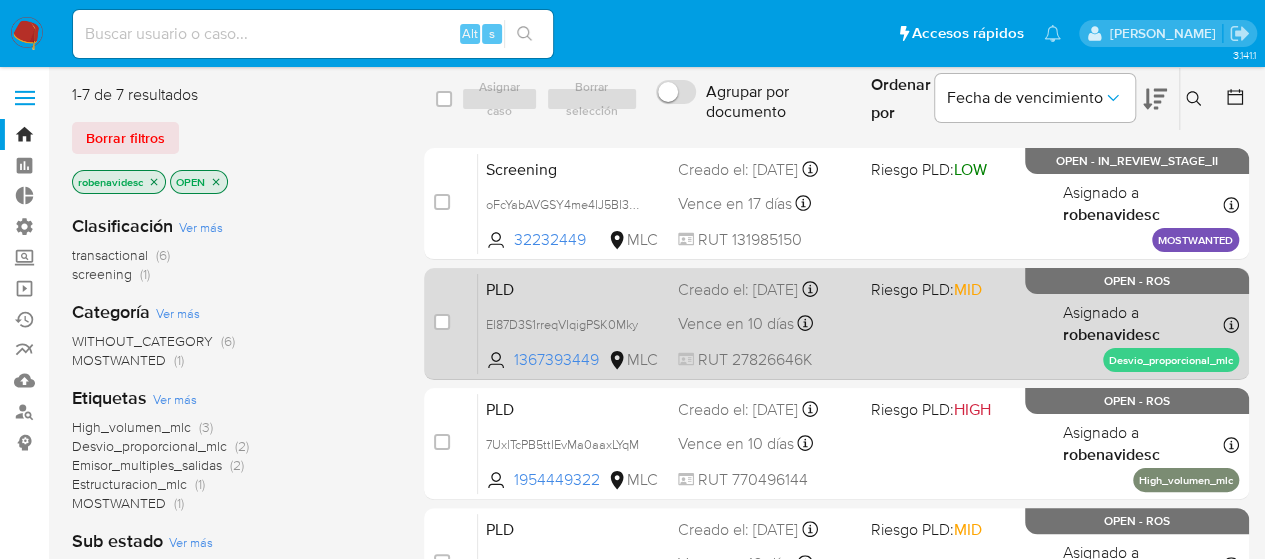 click on "PLD EI87D3S1rreqVIqigPSK0Mky 1367393449 MLC Riesgo PLD:  MID Creado el: 12/04/2025   Creado el: 12/04/2025 05:09:17 Vence en 10 días   Vence el 11/07/2025 05:09:17 RUT   27826646K Asignado a   robenavidesc   Asignado el: 10/06/2025 10:05:56 Desvio_proporcional_mlc OPEN - ROS" at bounding box center [858, 323] 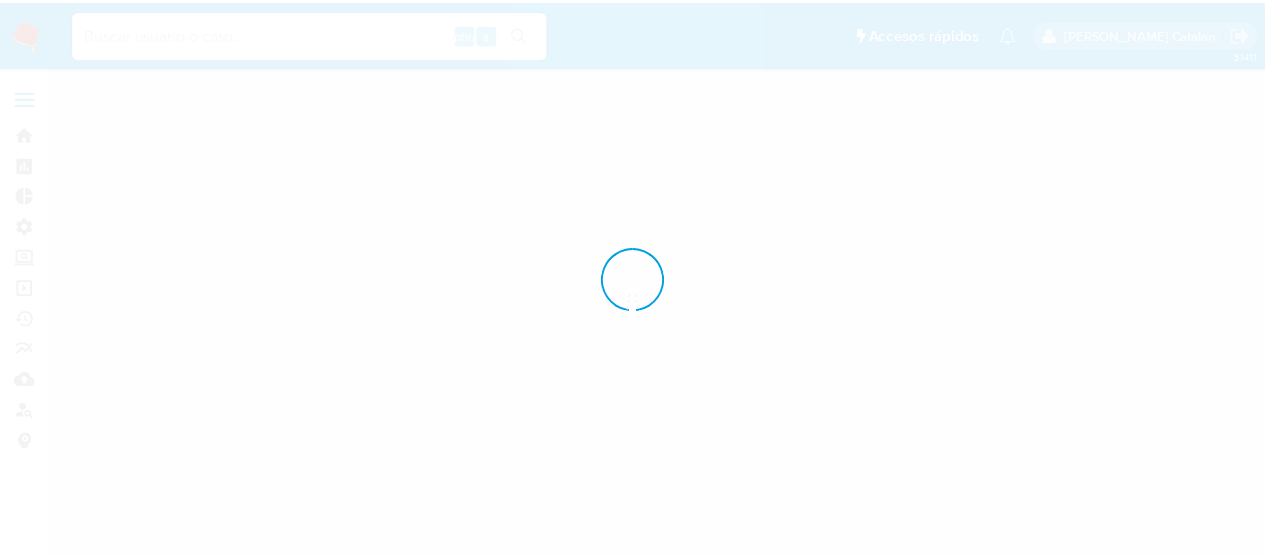 scroll, scrollTop: 0, scrollLeft: 0, axis: both 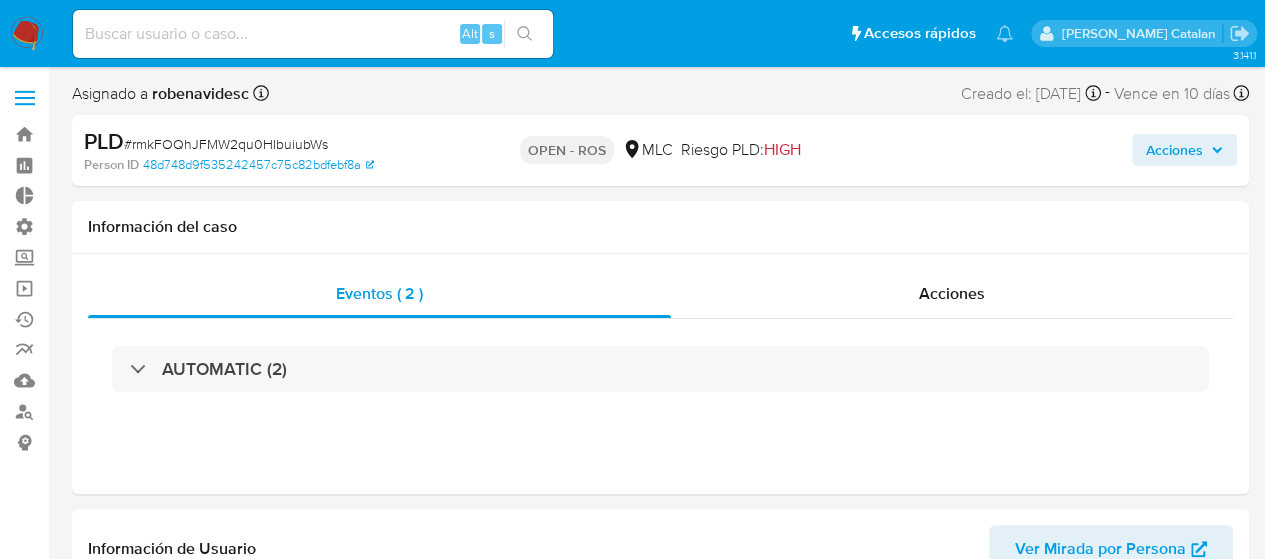 select on "10" 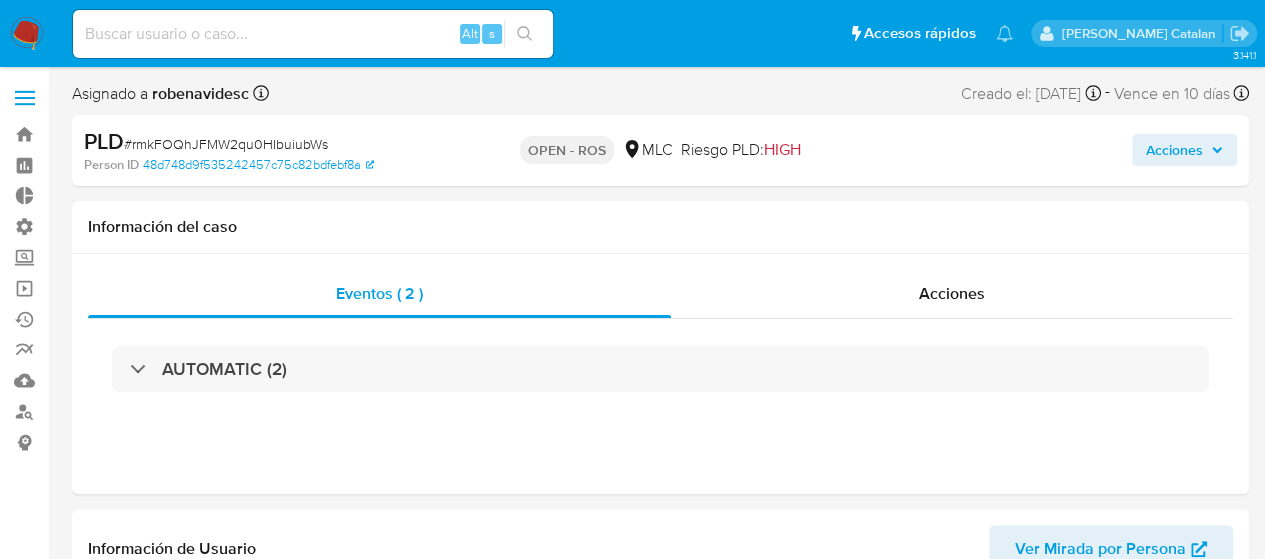 scroll, scrollTop: 797, scrollLeft: 0, axis: vertical 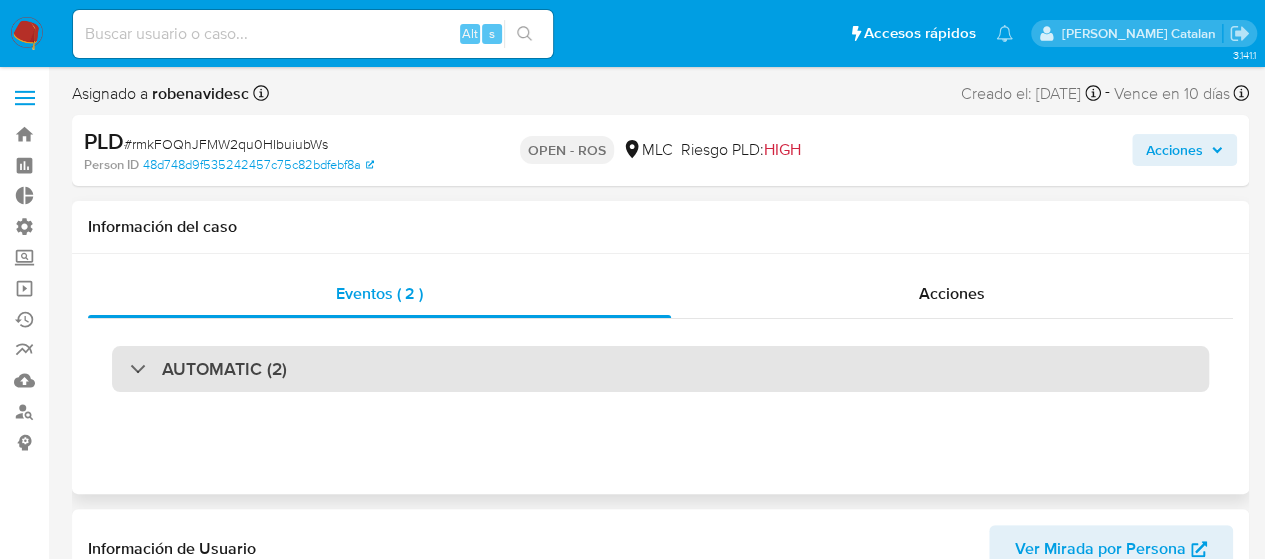 click on "AUTOMATIC (2)" at bounding box center [660, 369] 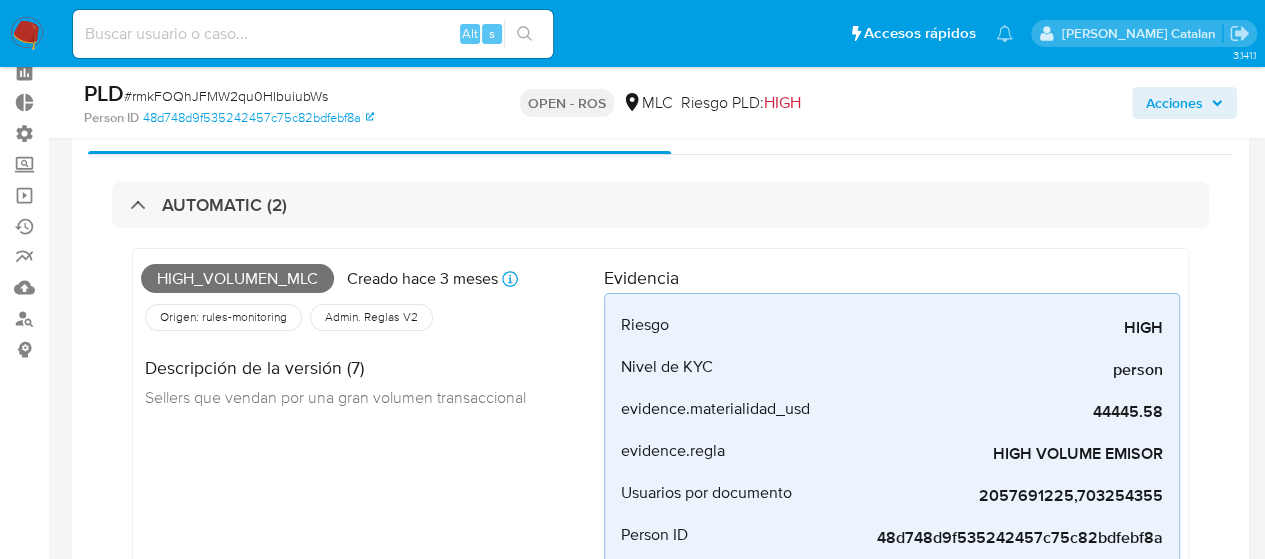 scroll, scrollTop: 0, scrollLeft: 0, axis: both 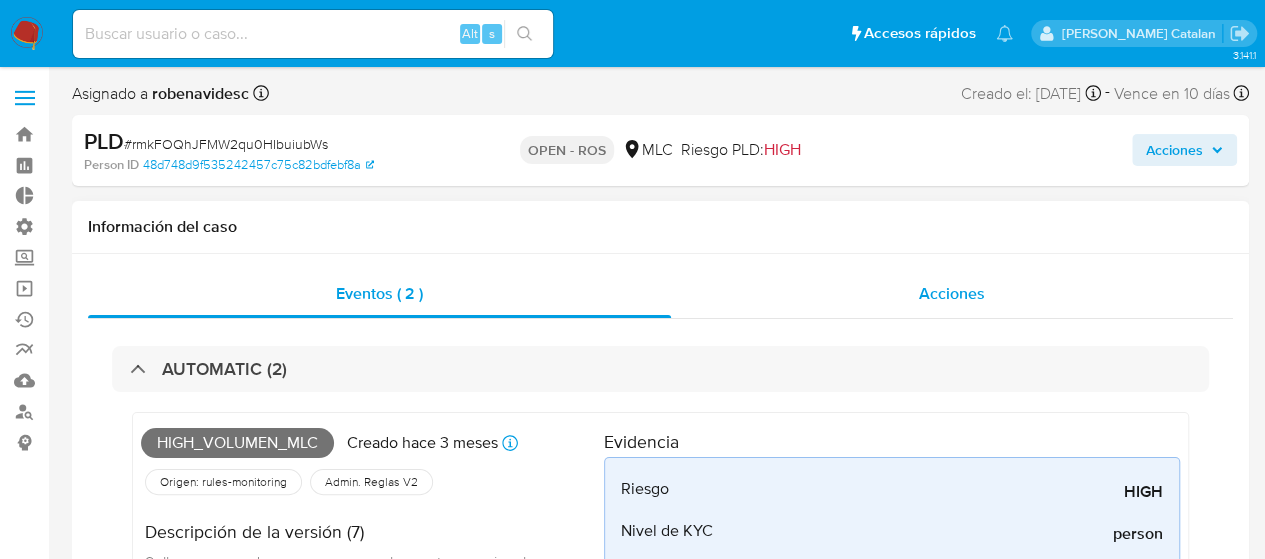click on "Acciones" at bounding box center [952, 294] 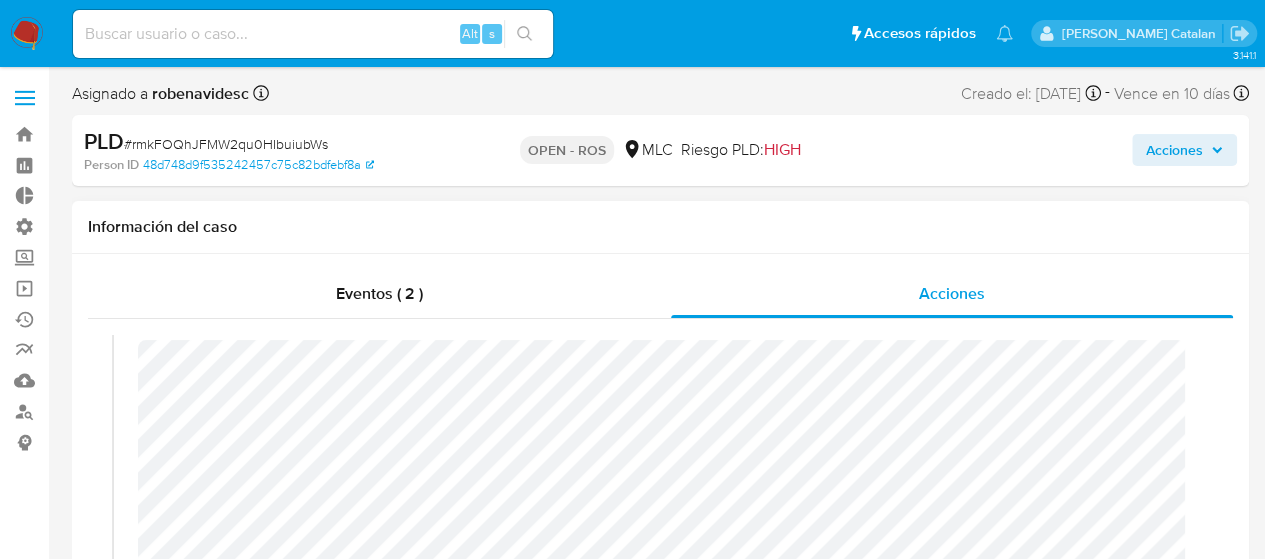 scroll, scrollTop: 0, scrollLeft: 0, axis: both 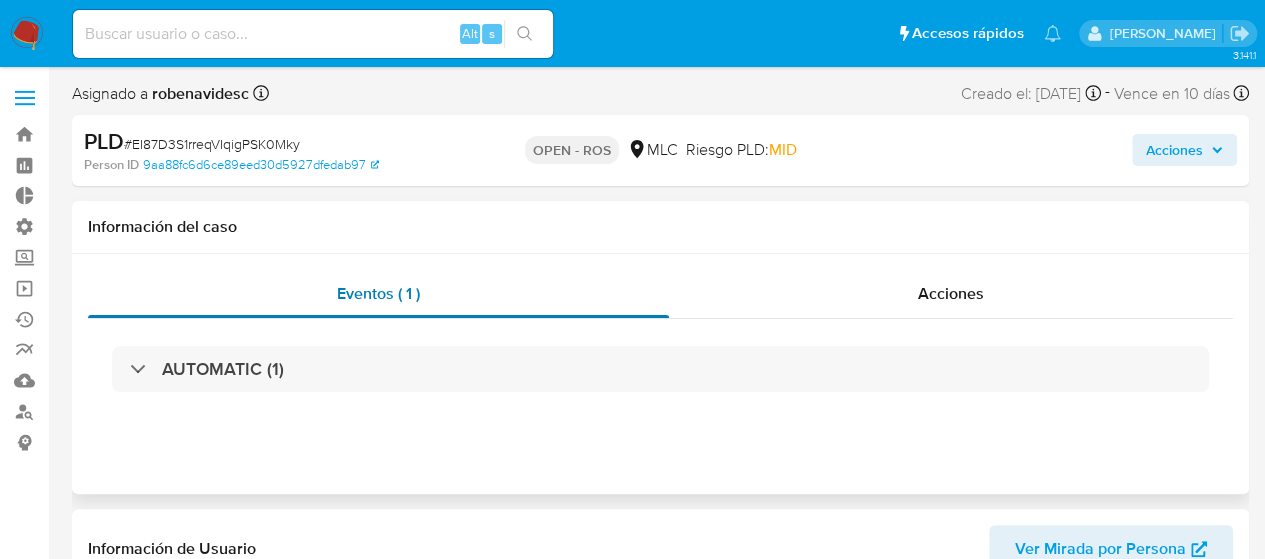 select on "10" 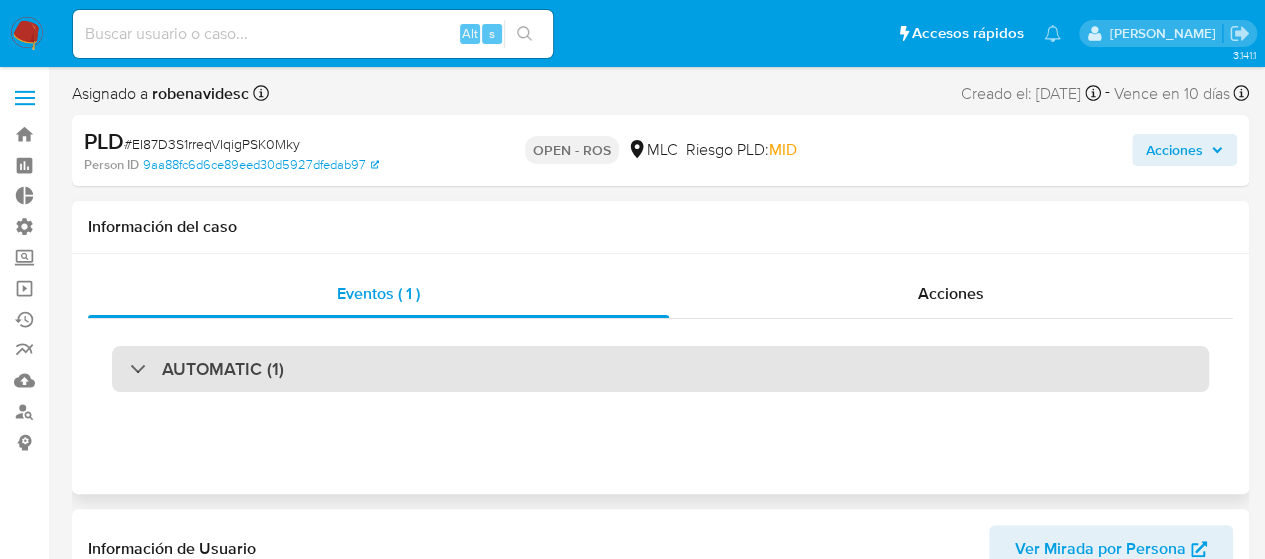 click on "AUTOMATIC (1)" at bounding box center [660, 369] 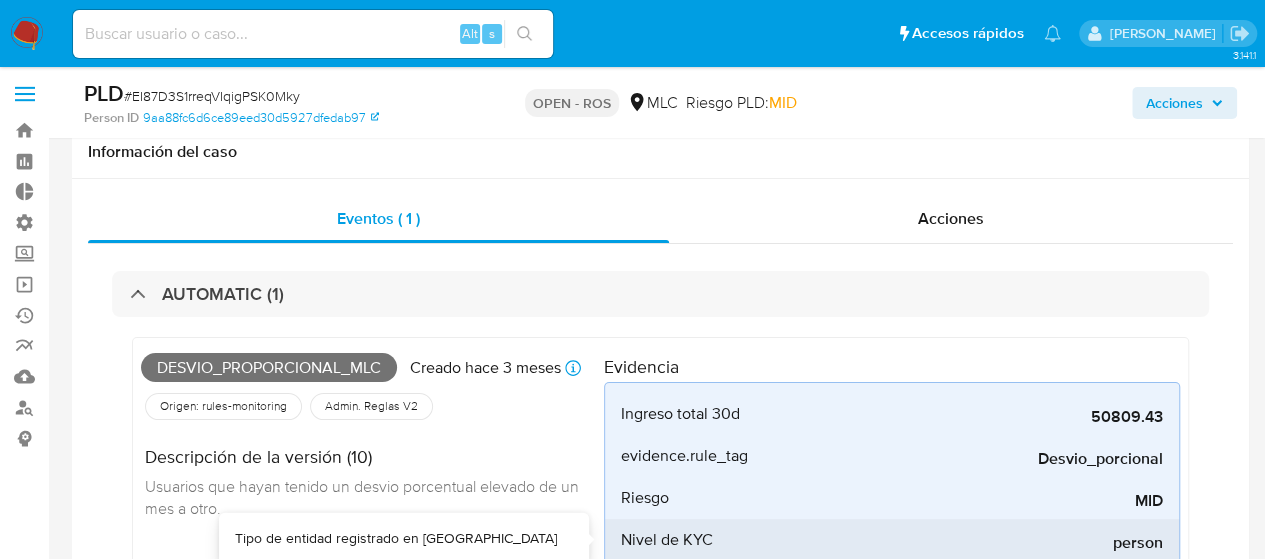 scroll, scrollTop: 0, scrollLeft: 0, axis: both 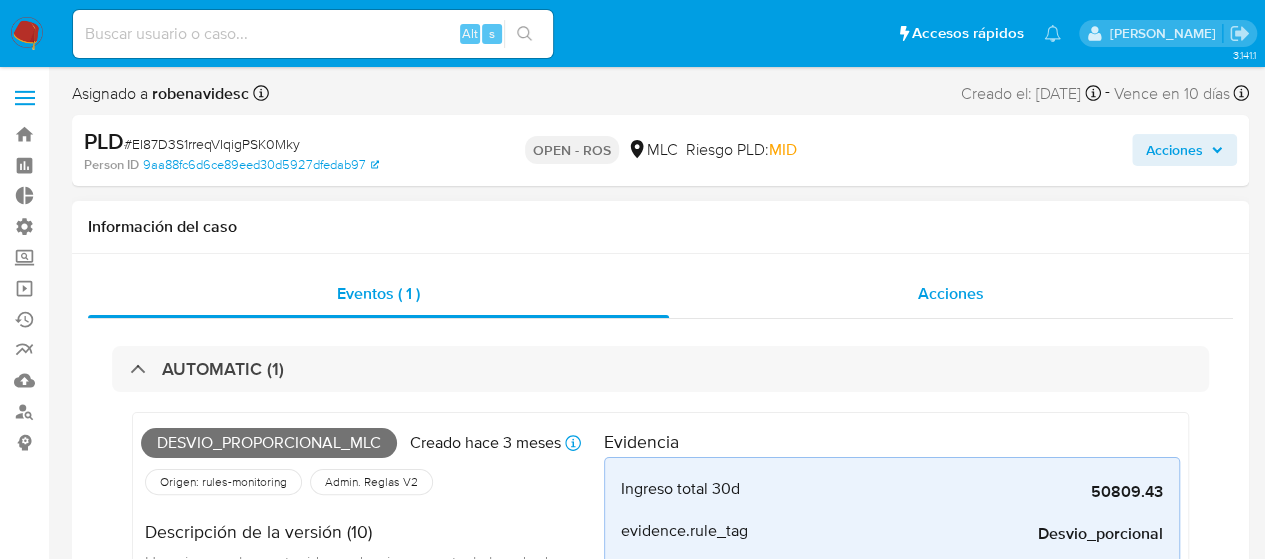 click on "Acciones" at bounding box center [951, 294] 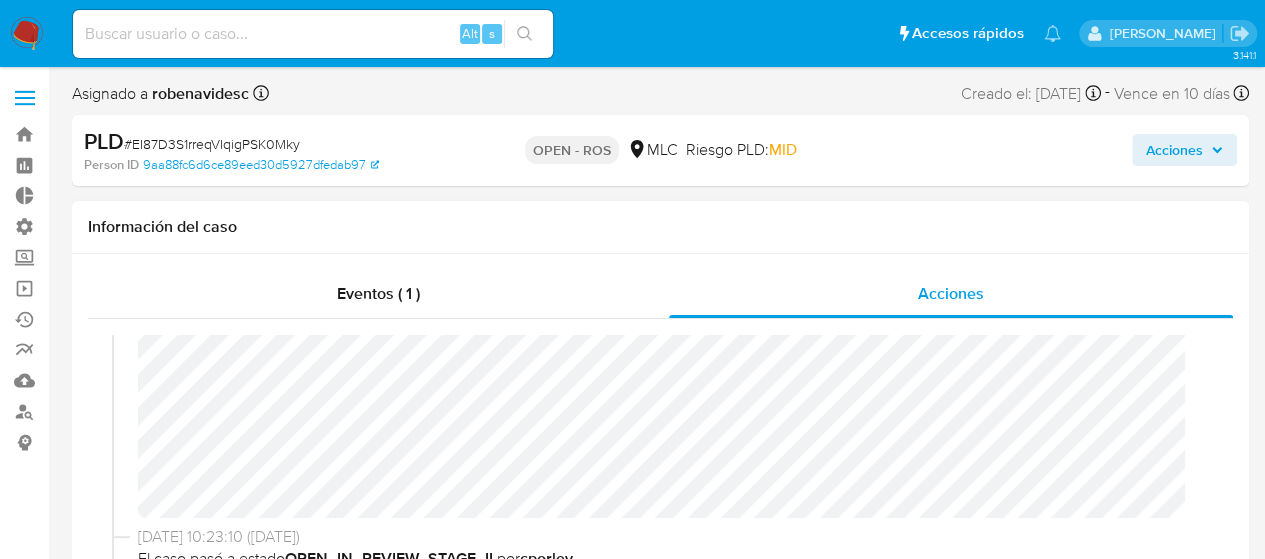 scroll, scrollTop: 52, scrollLeft: 0, axis: vertical 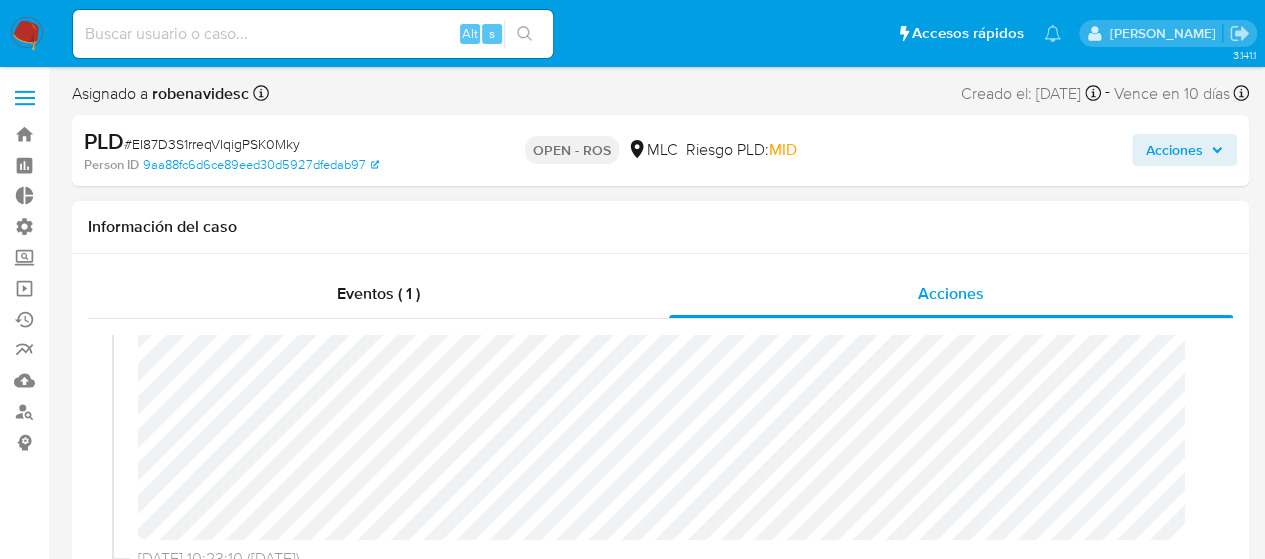 click on "[DATE] 01:08:26 ([DATE]) El caso pasó a estado  OPEN_ROS      por  cporley" at bounding box center (660, 416) 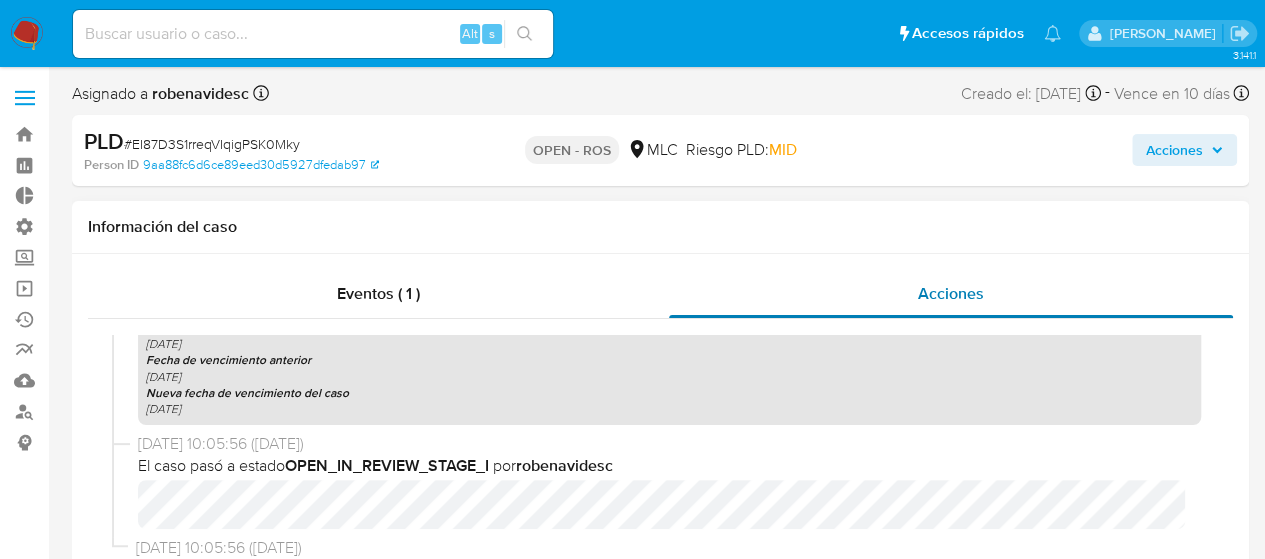 scroll, scrollTop: 1326, scrollLeft: 0, axis: vertical 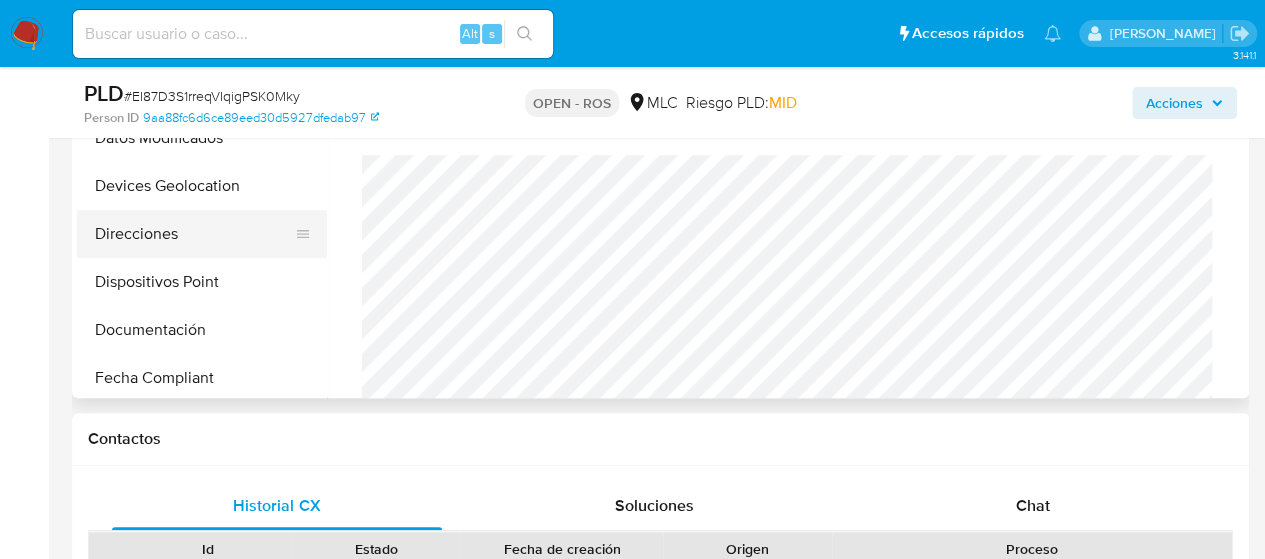 click on "Direcciones" at bounding box center [194, 234] 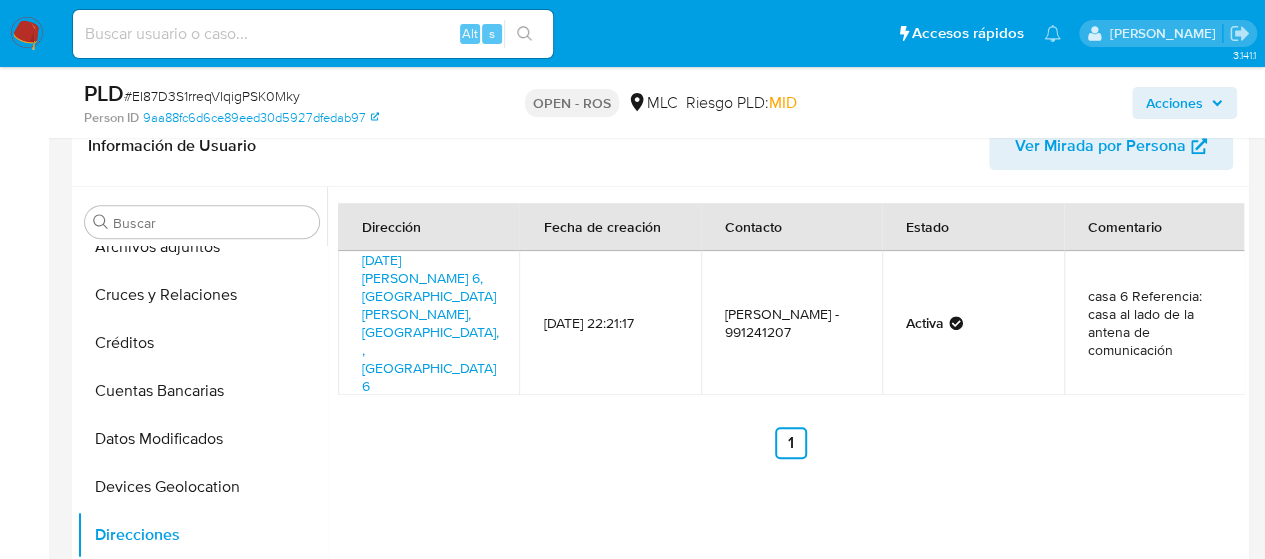 scroll, scrollTop: 475, scrollLeft: 0, axis: vertical 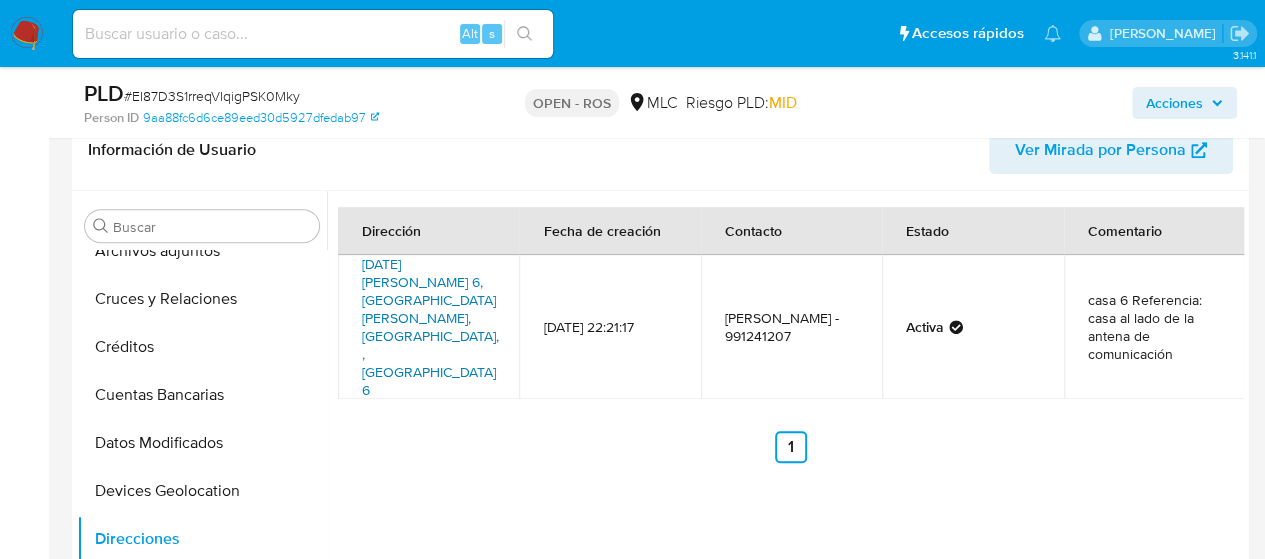 click on "[DATE][PERSON_NAME] 6, [GEOGRAPHIC_DATA][PERSON_NAME], [GEOGRAPHIC_DATA], , [GEOGRAPHIC_DATA] 6" at bounding box center [430, 327] 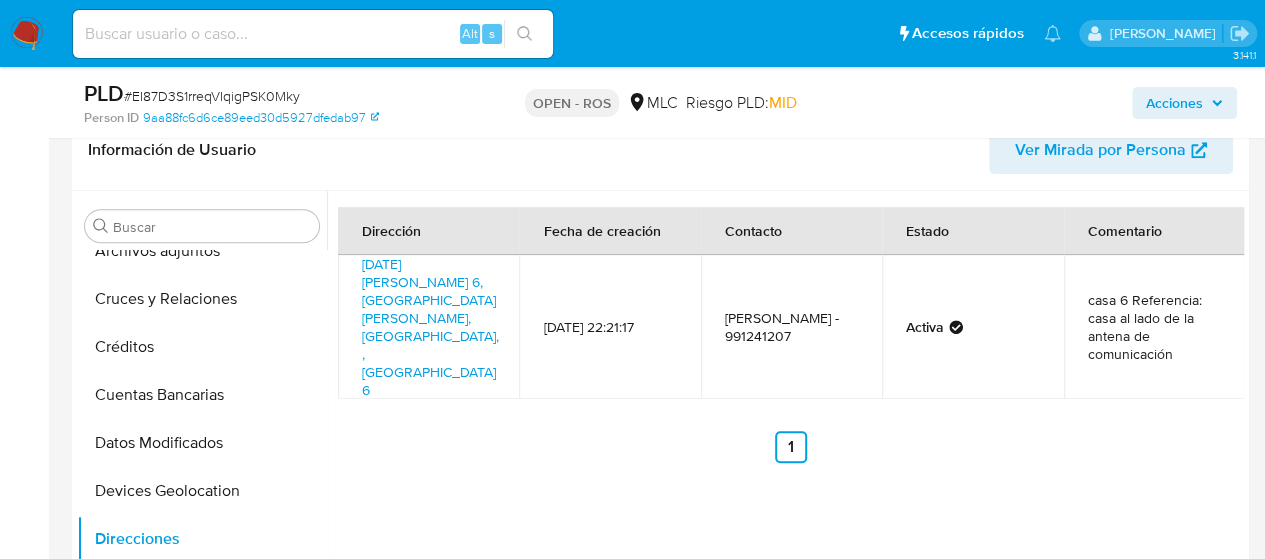 drag, startPoint x: 1122, startPoint y: 272, endPoint x: 1174, endPoint y: 321, distance: 71.44928 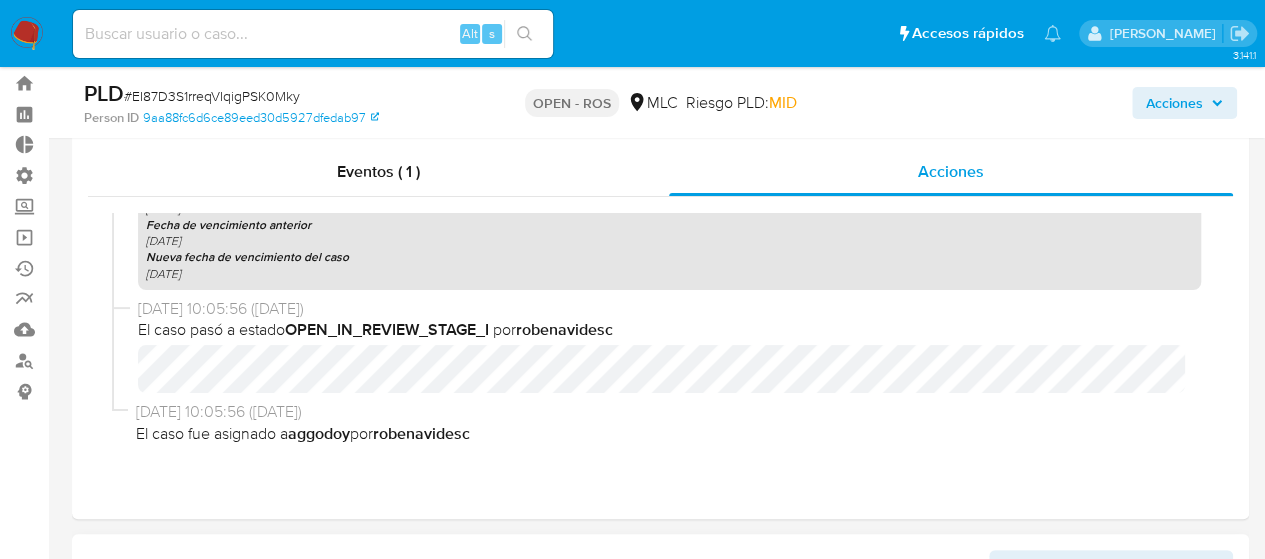 scroll, scrollTop: 50, scrollLeft: 0, axis: vertical 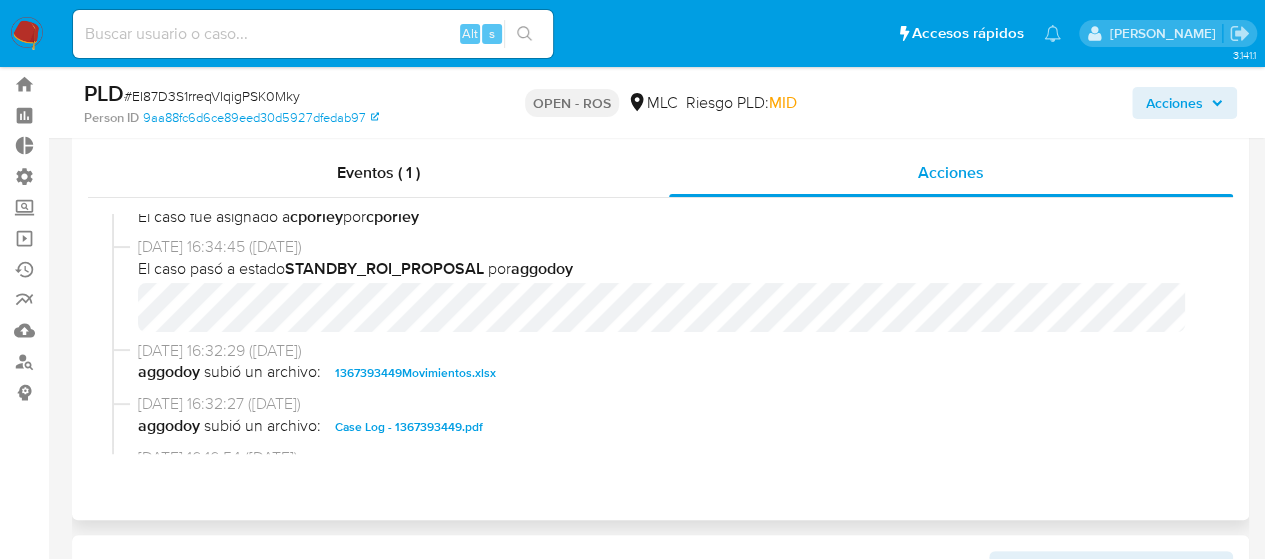 click on "Case Log - 1367393449.pdf" at bounding box center [409, 427] 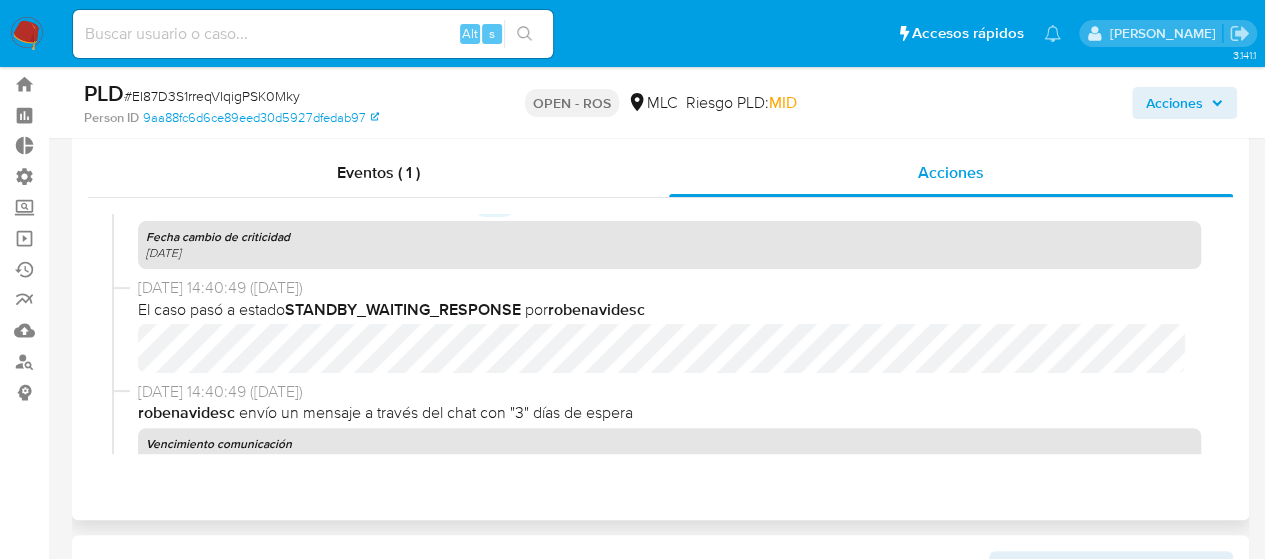scroll, scrollTop: 1326, scrollLeft: 0, axis: vertical 